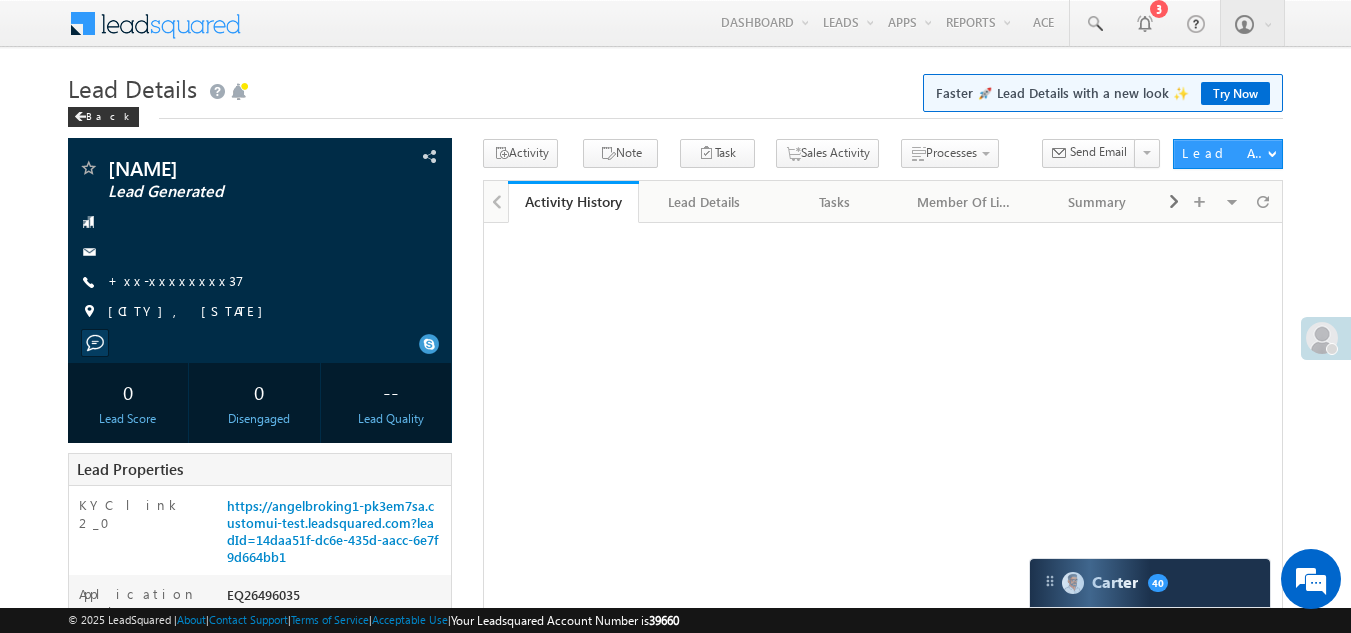 scroll, scrollTop: 0, scrollLeft: 0, axis: both 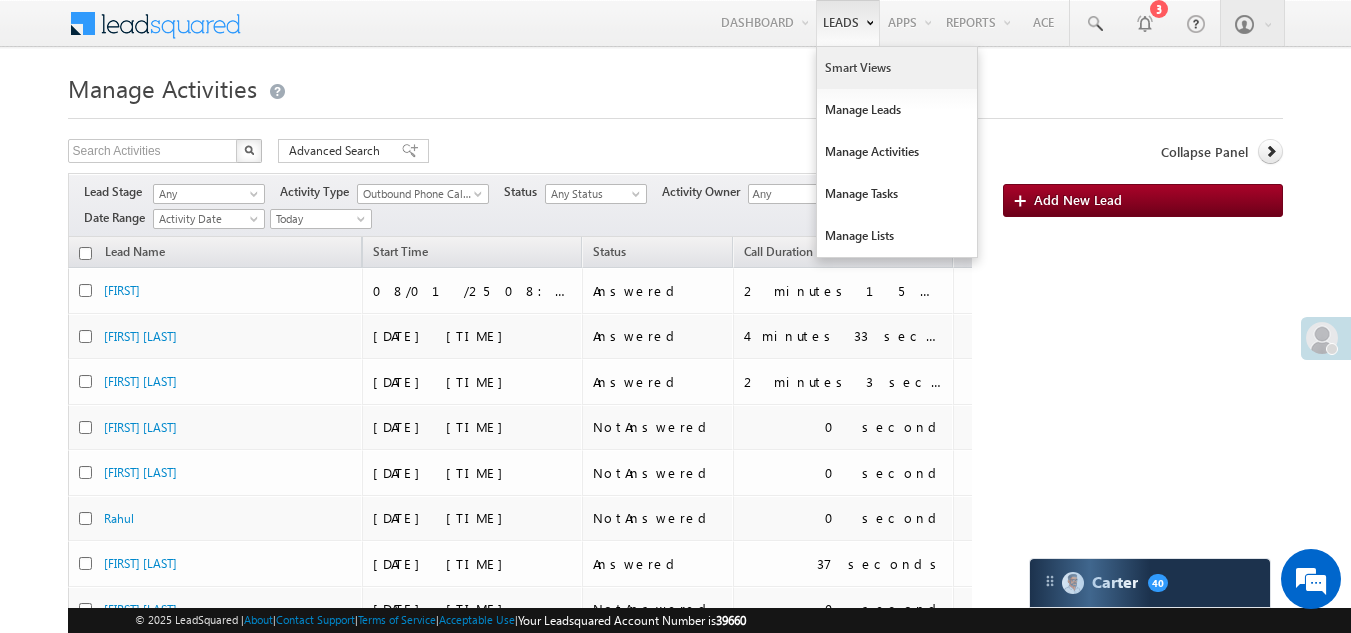 click on "Smart Views" at bounding box center [897, 68] 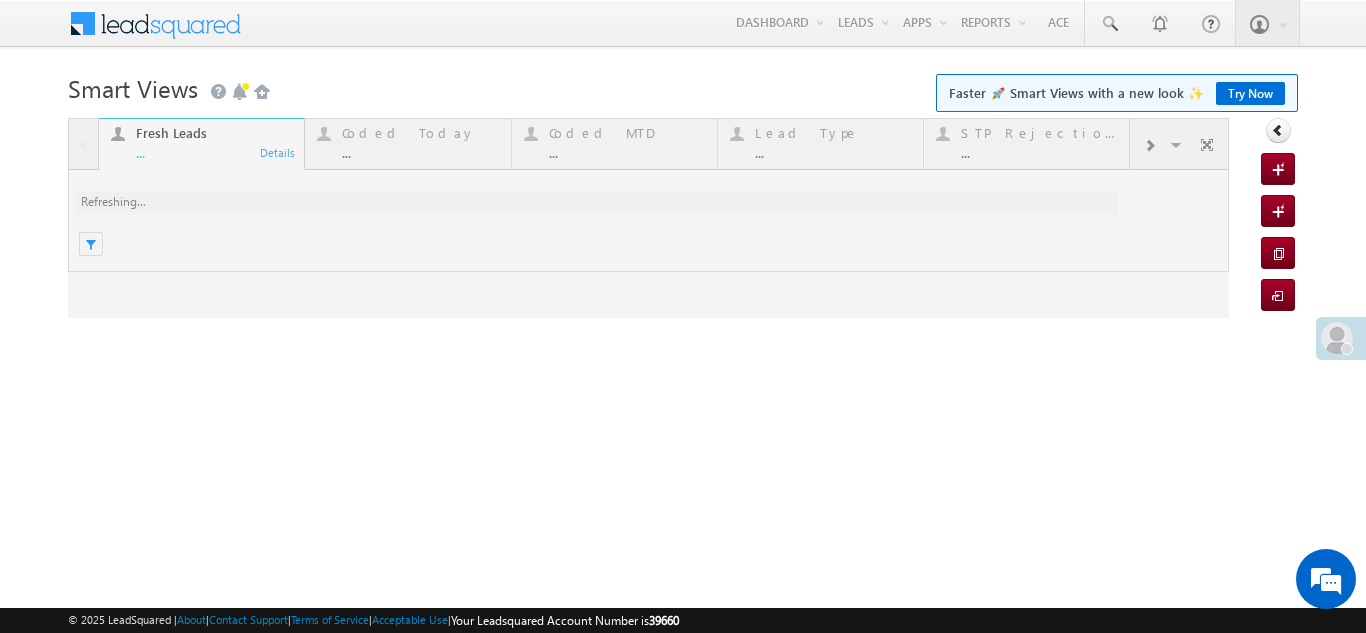 scroll, scrollTop: 0, scrollLeft: 0, axis: both 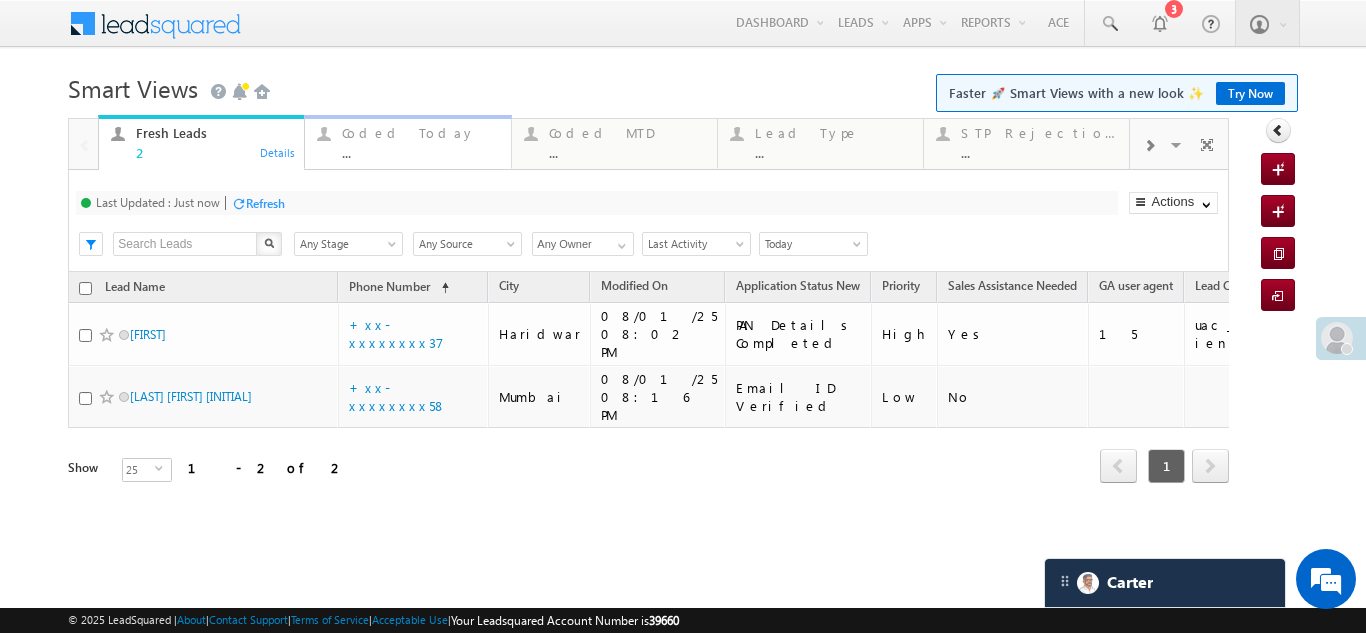click on "Coded Today" at bounding box center (420, 133) 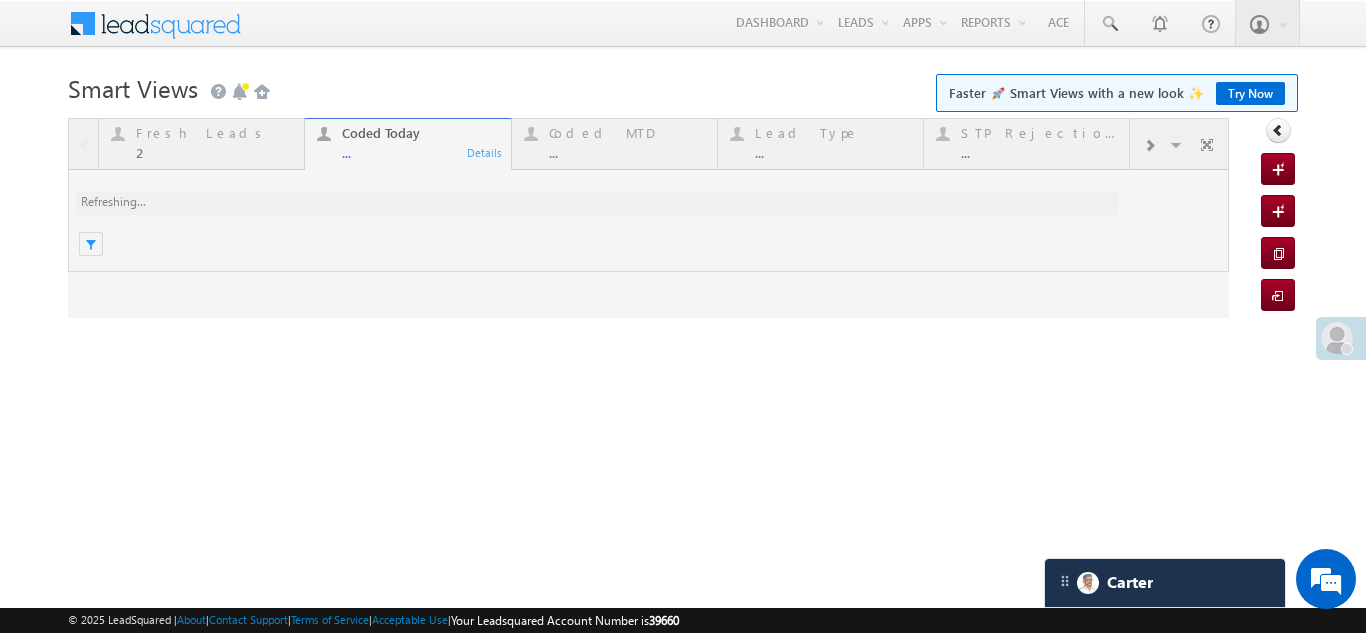 scroll, scrollTop: 0, scrollLeft: 0, axis: both 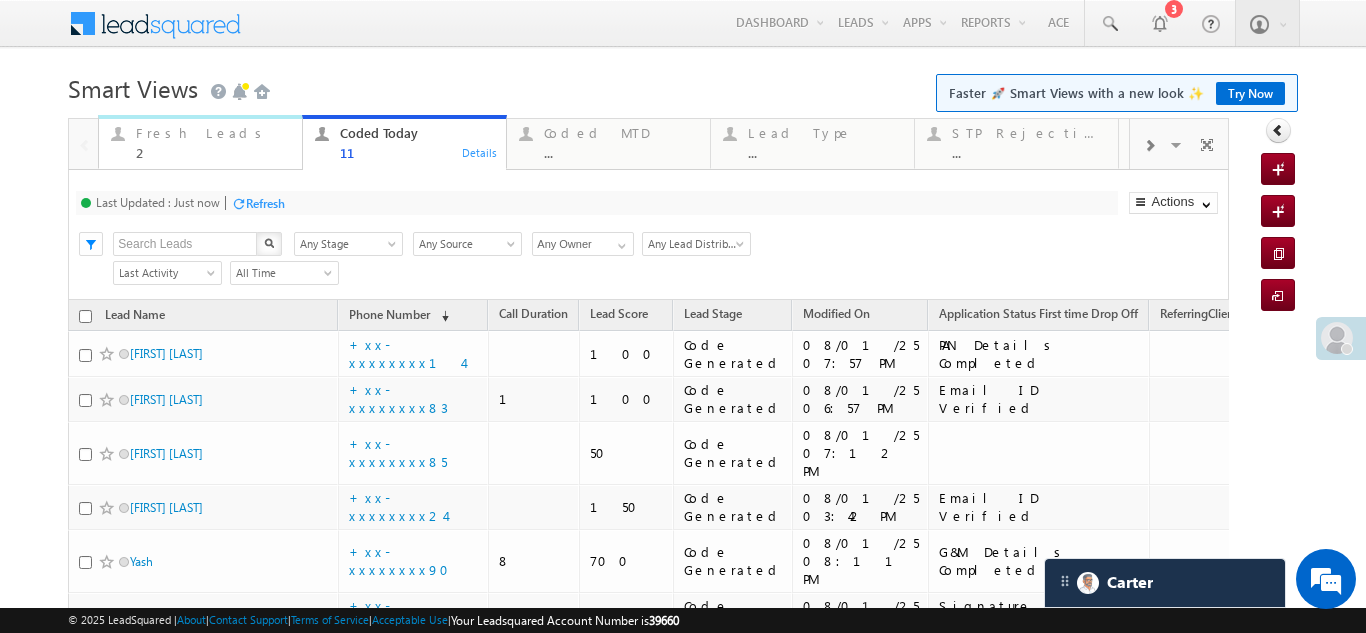 click on "Fresh Leads" at bounding box center (213, 133) 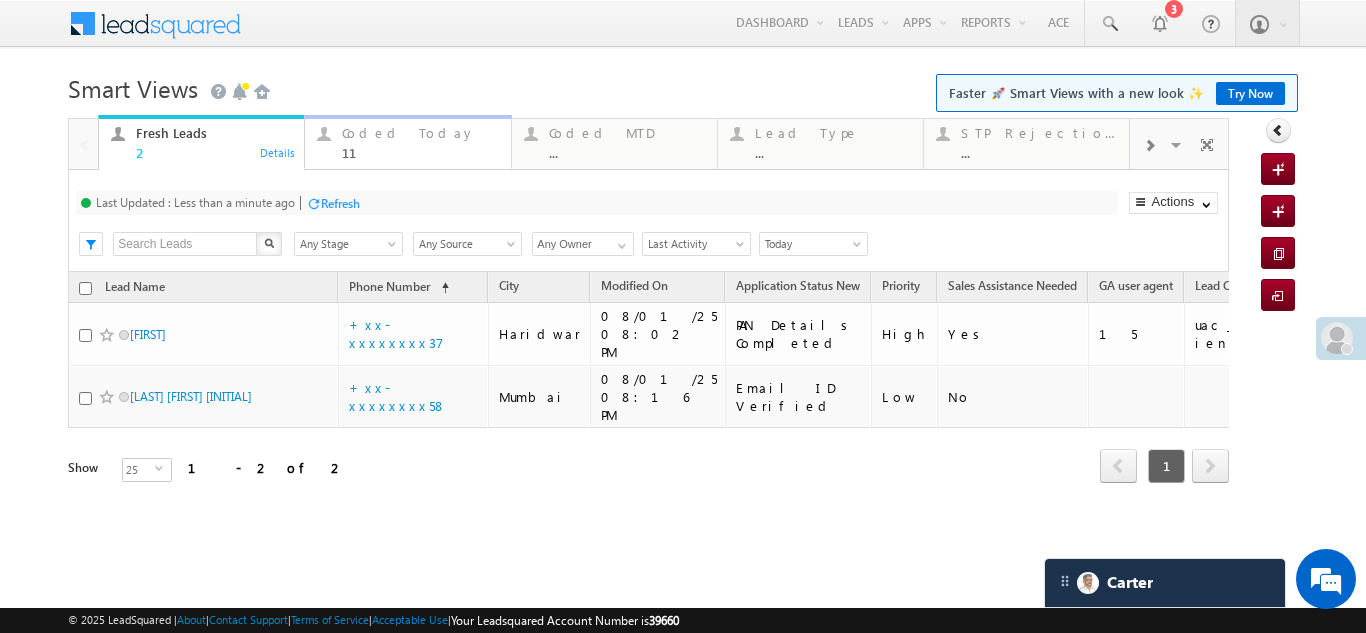 click on "Coded Today" at bounding box center (420, 133) 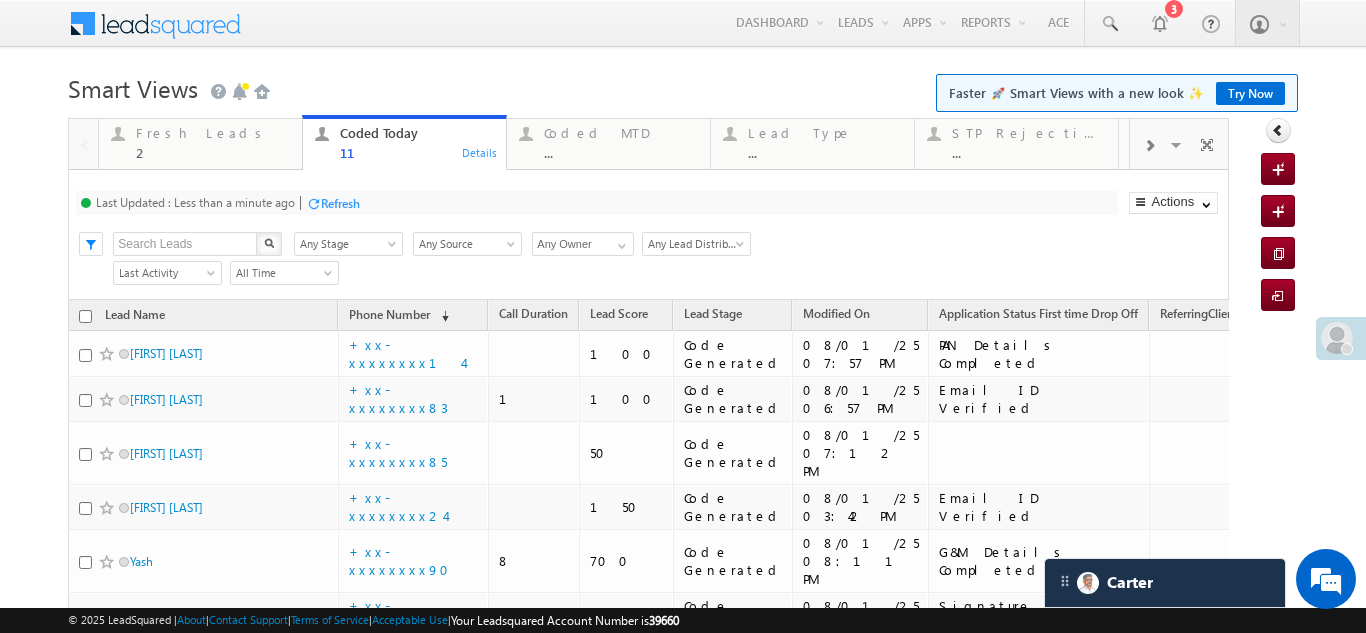 click on "Refresh" at bounding box center [340, 203] 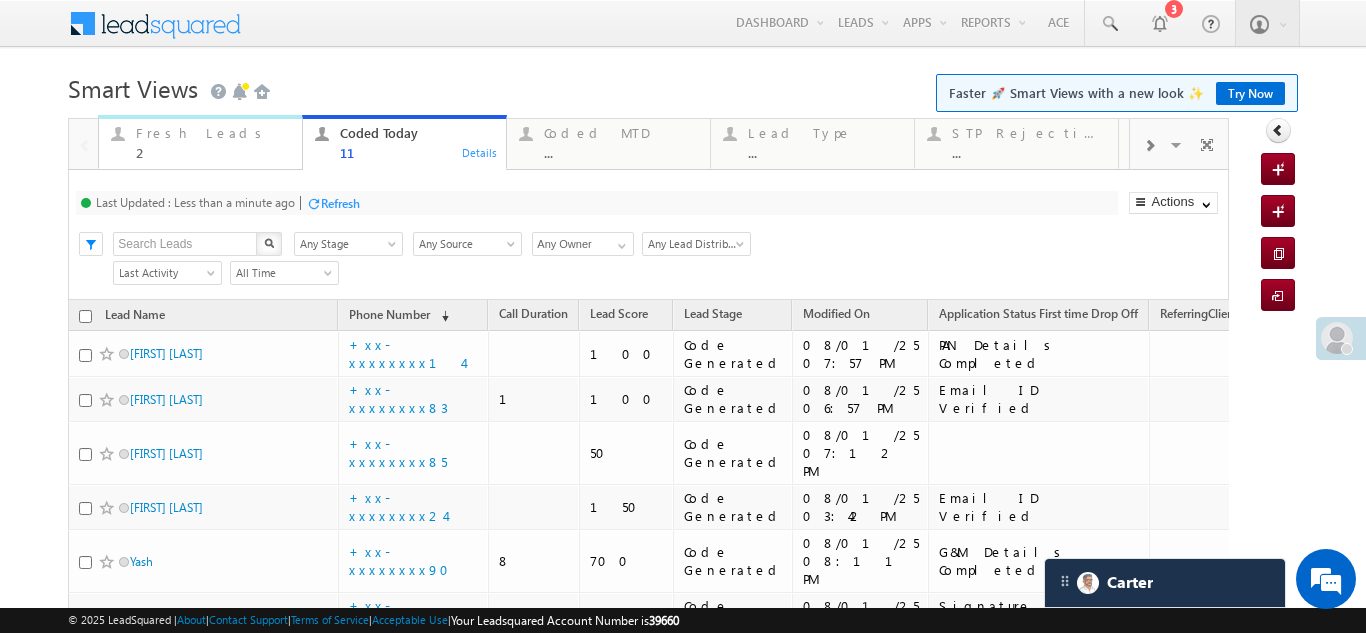 click on "Fresh Leads" at bounding box center (213, 133) 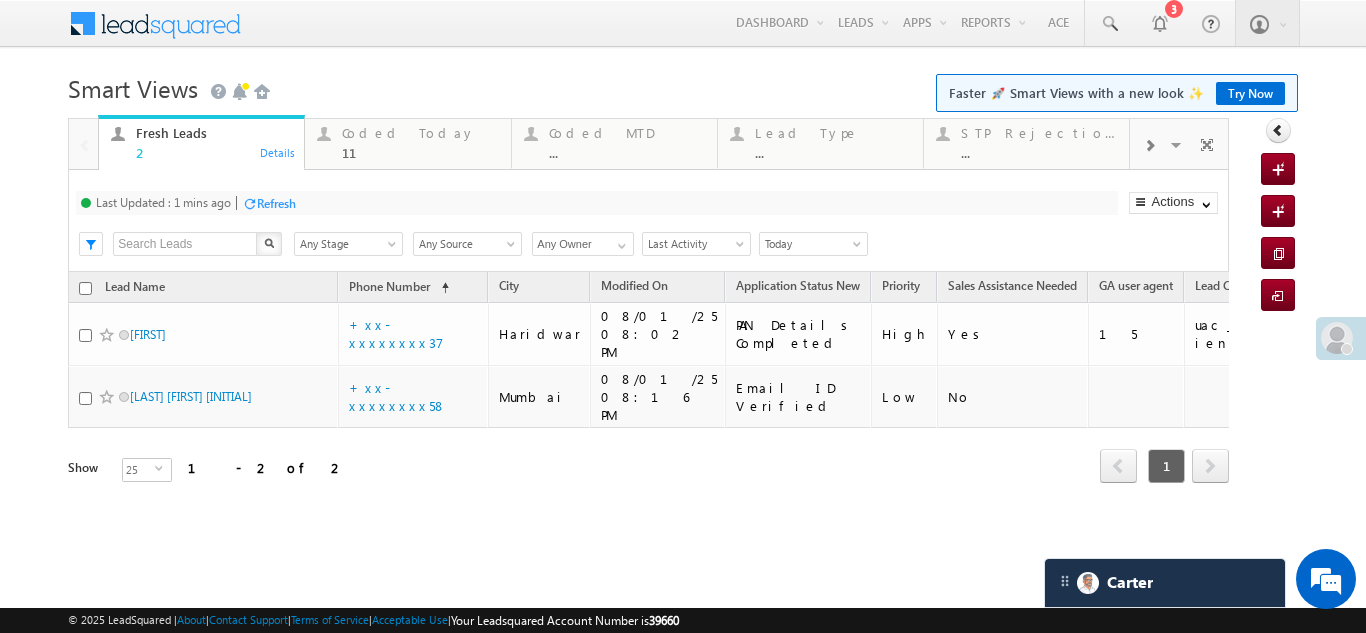 click on "Refresh" at bounding box center [276, 203] 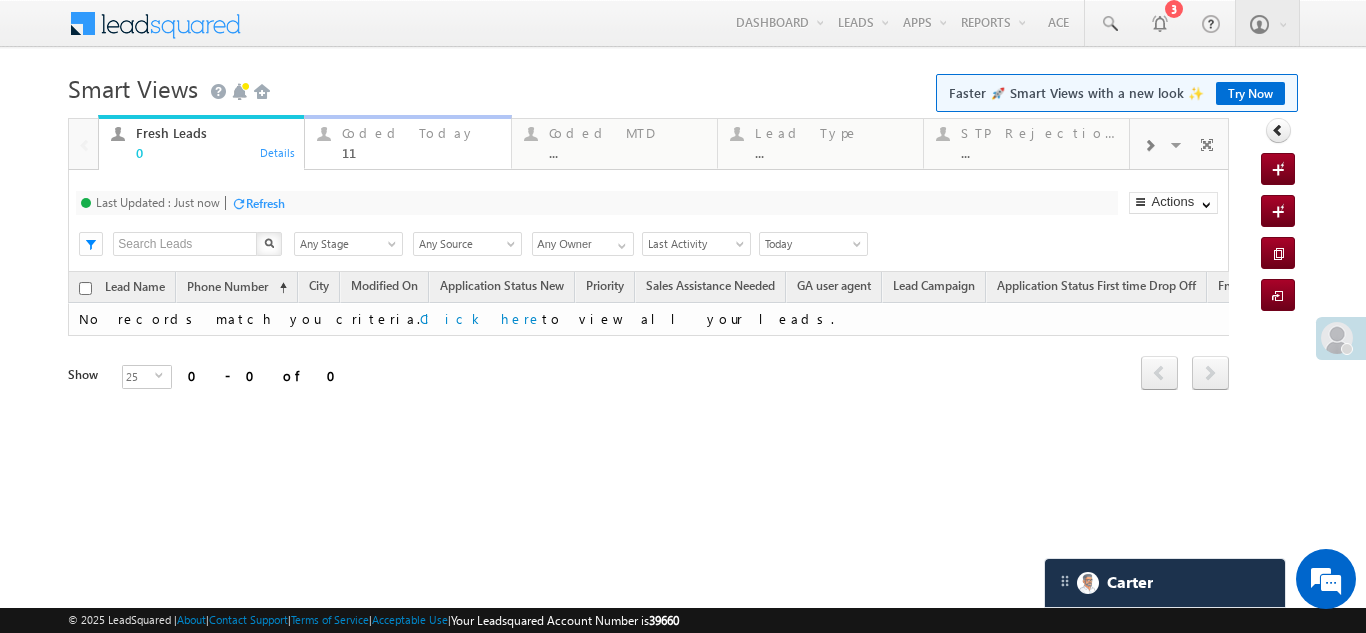 click on "Coded Today 11" at bounding box center [420, 140] 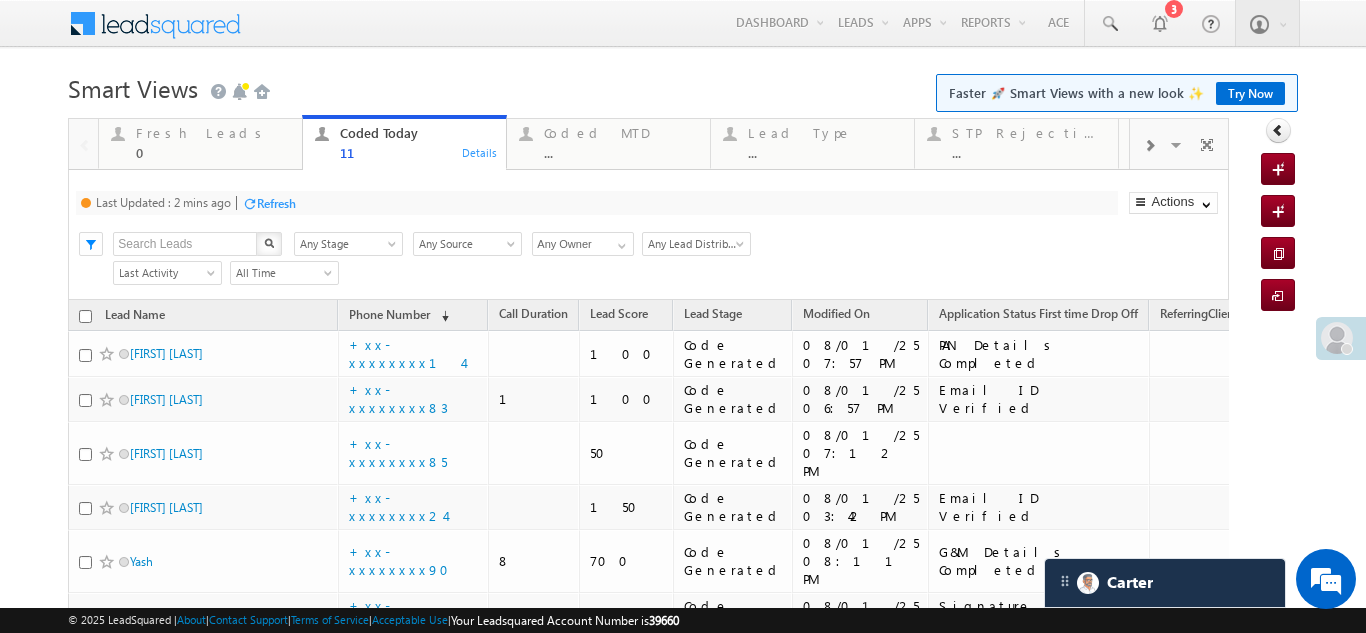 click on "Refresh" at bounding box center (276, 203) 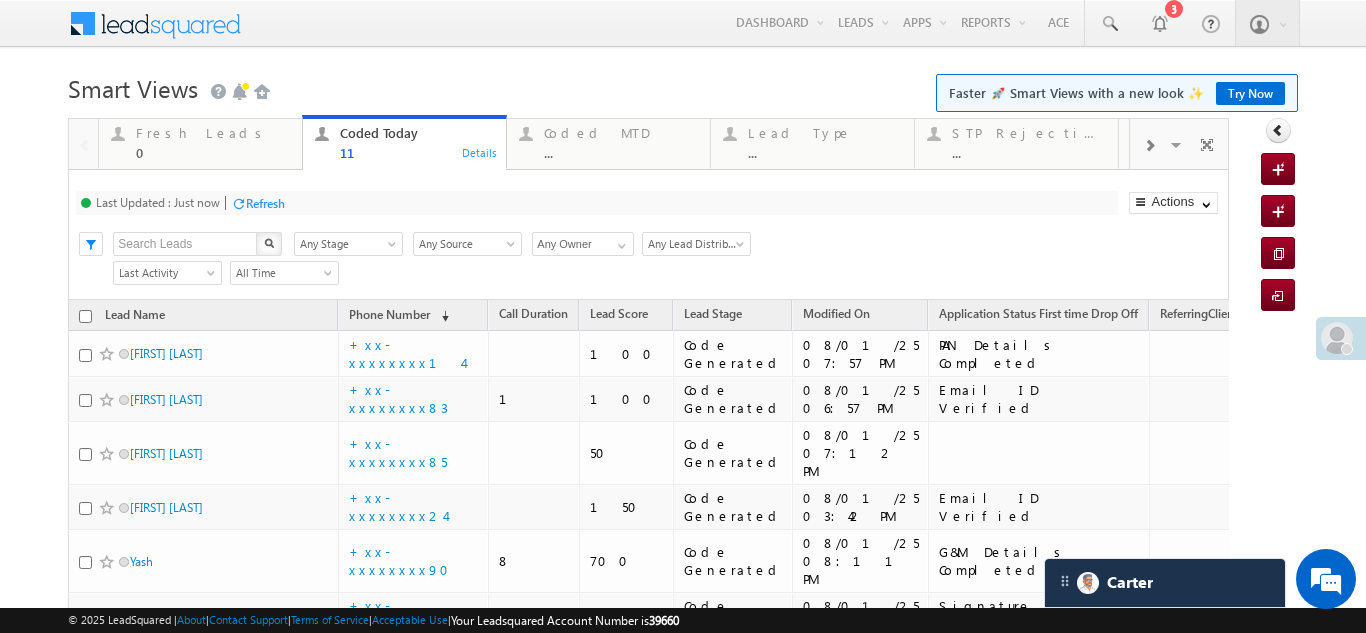 click on "Refresh" at bounding box center (265, 203) 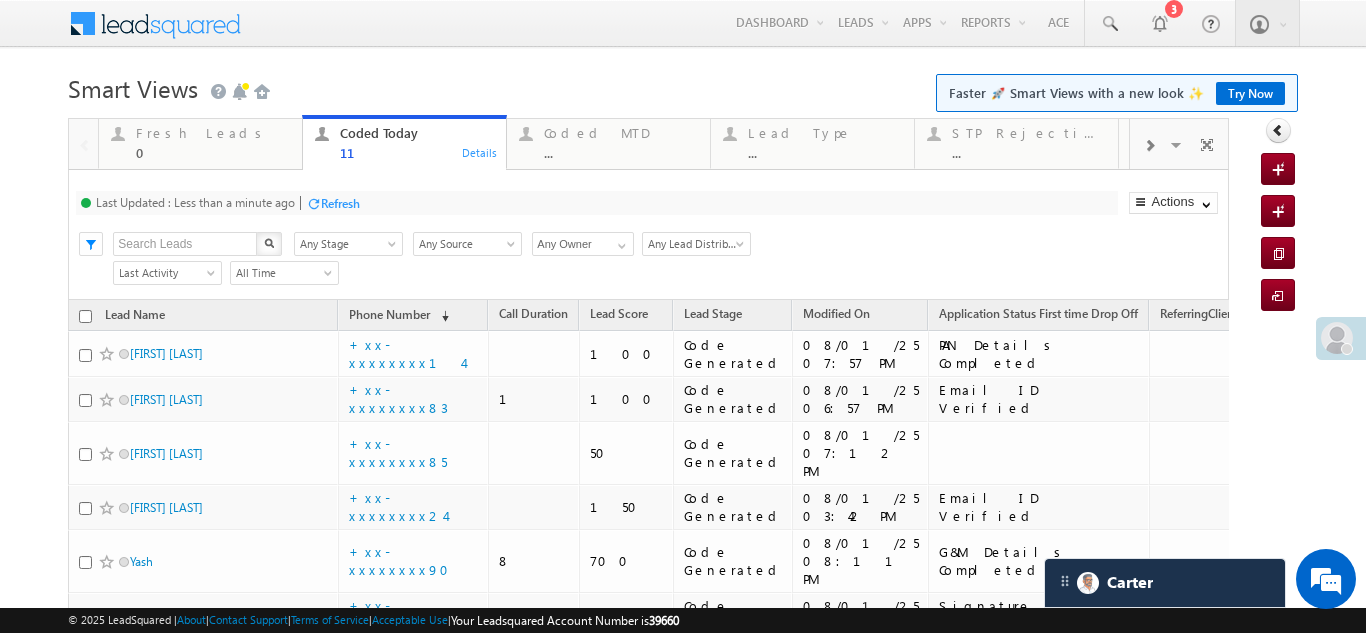 click on "Refresh" at bounding box center (340, 203) 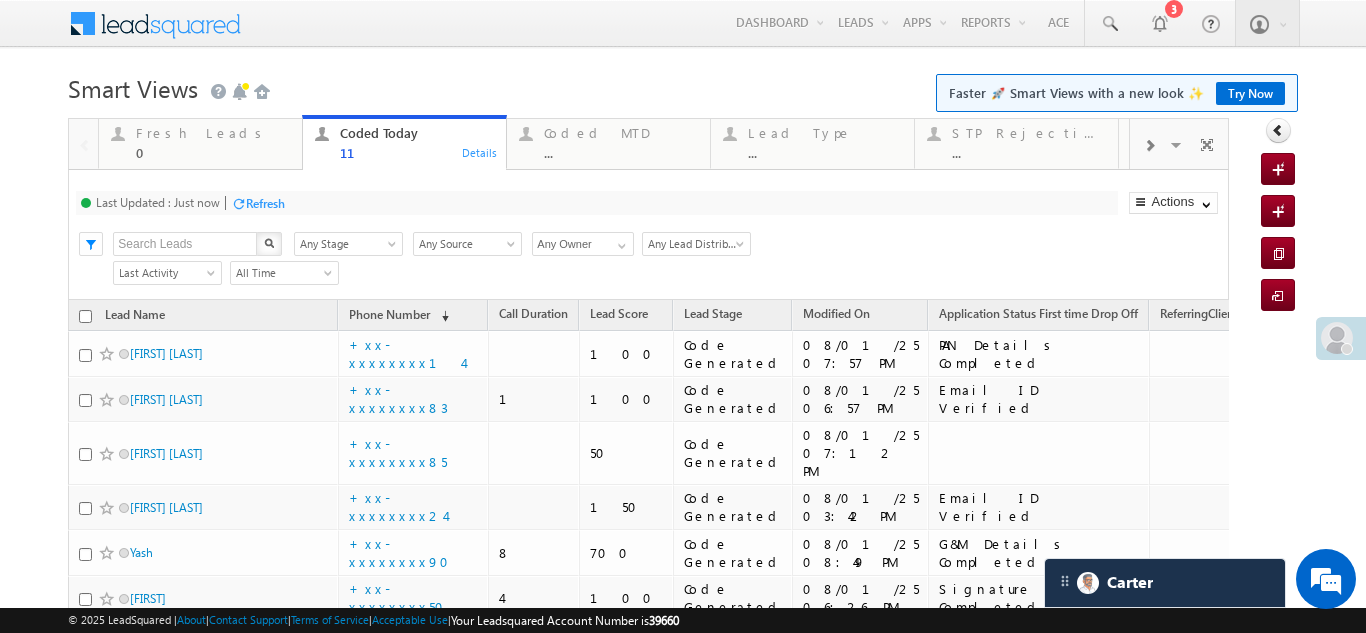click on "Refresh" at bounding box center (265, 203) 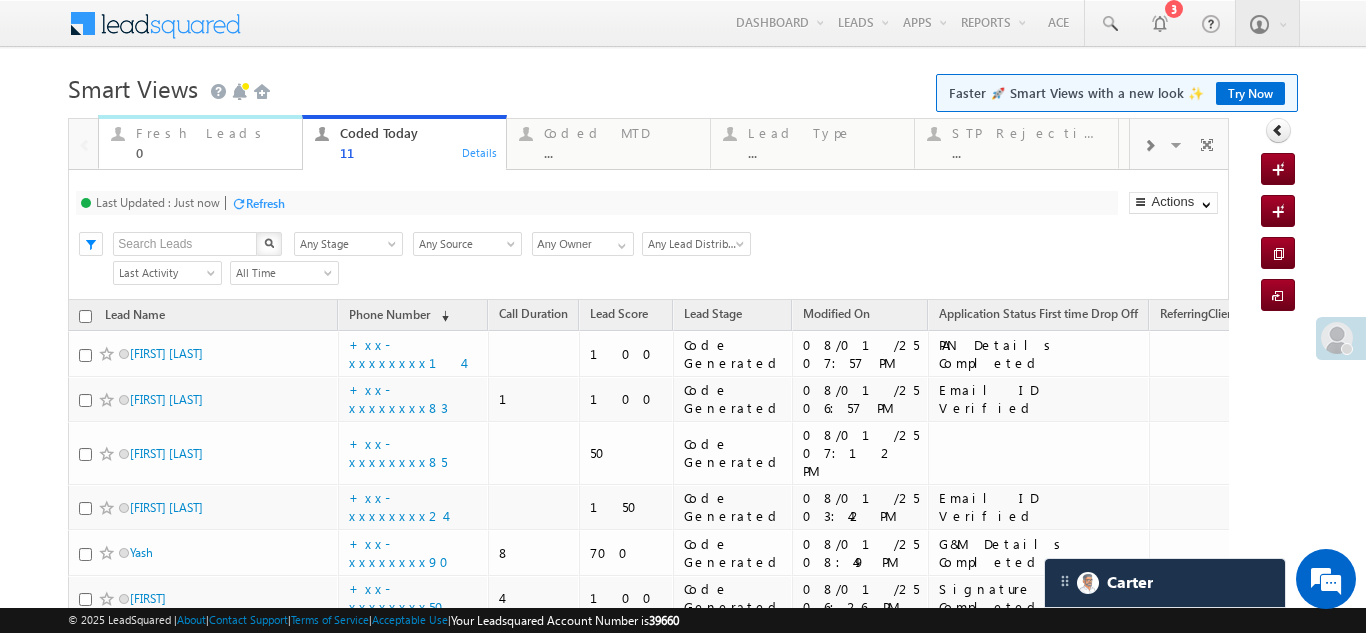 click on "Fresh Leads" at bounding box center [213, 133] 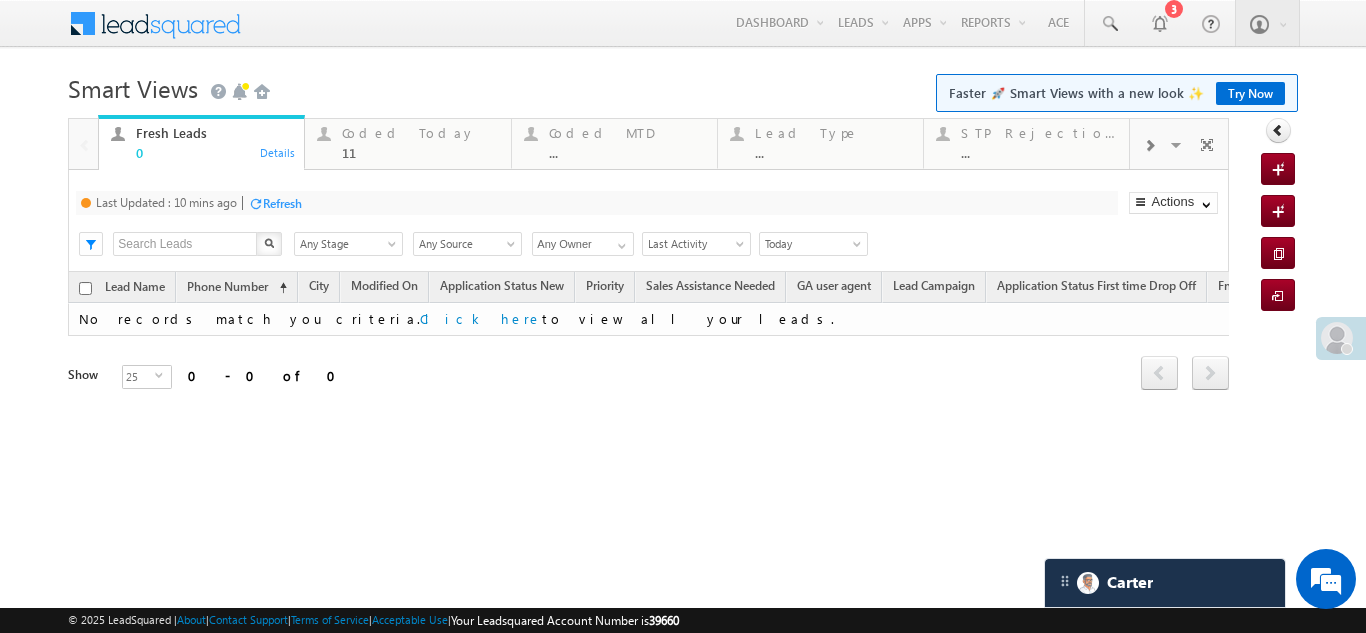 click on "Refresh" at bounding box center (282, 203) 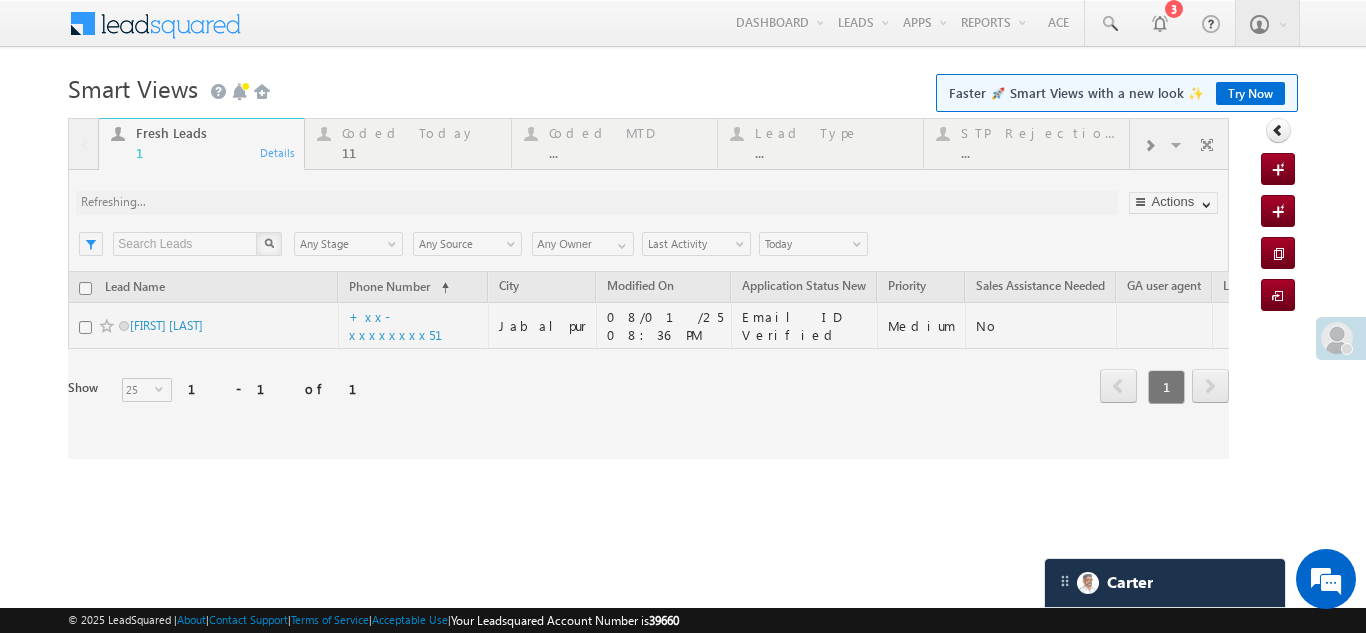 click at bounding box center [648, 288] 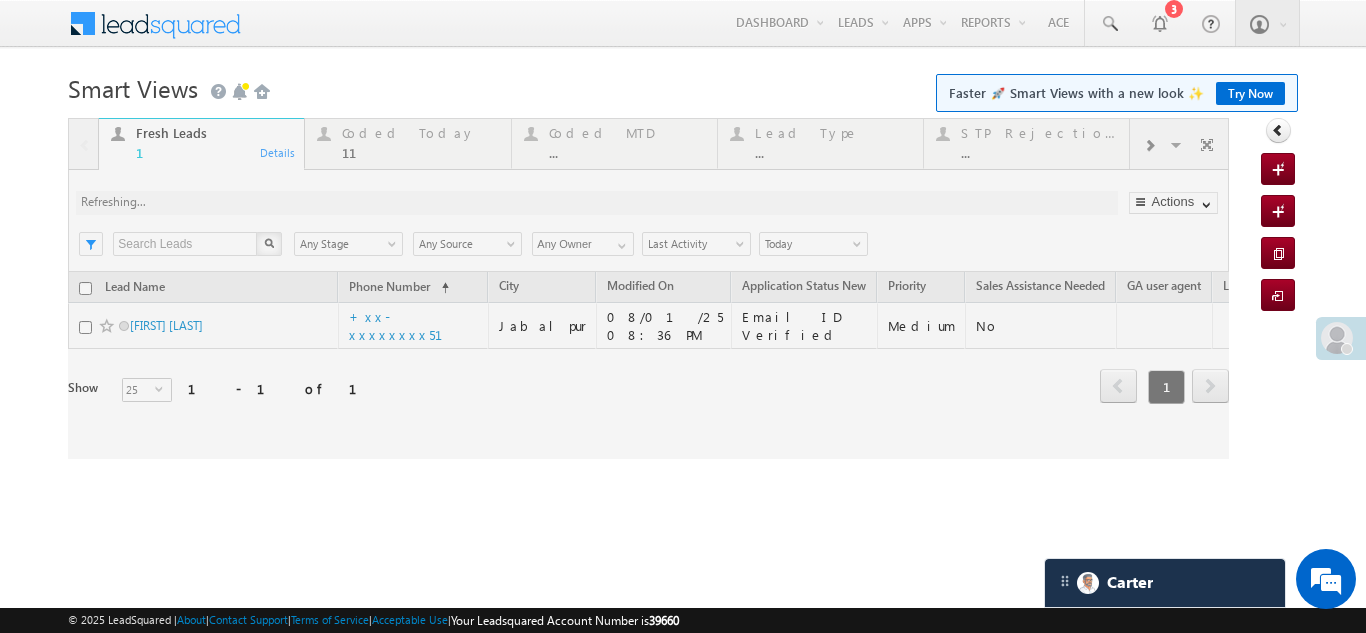 click at bounding box center [648, 288] 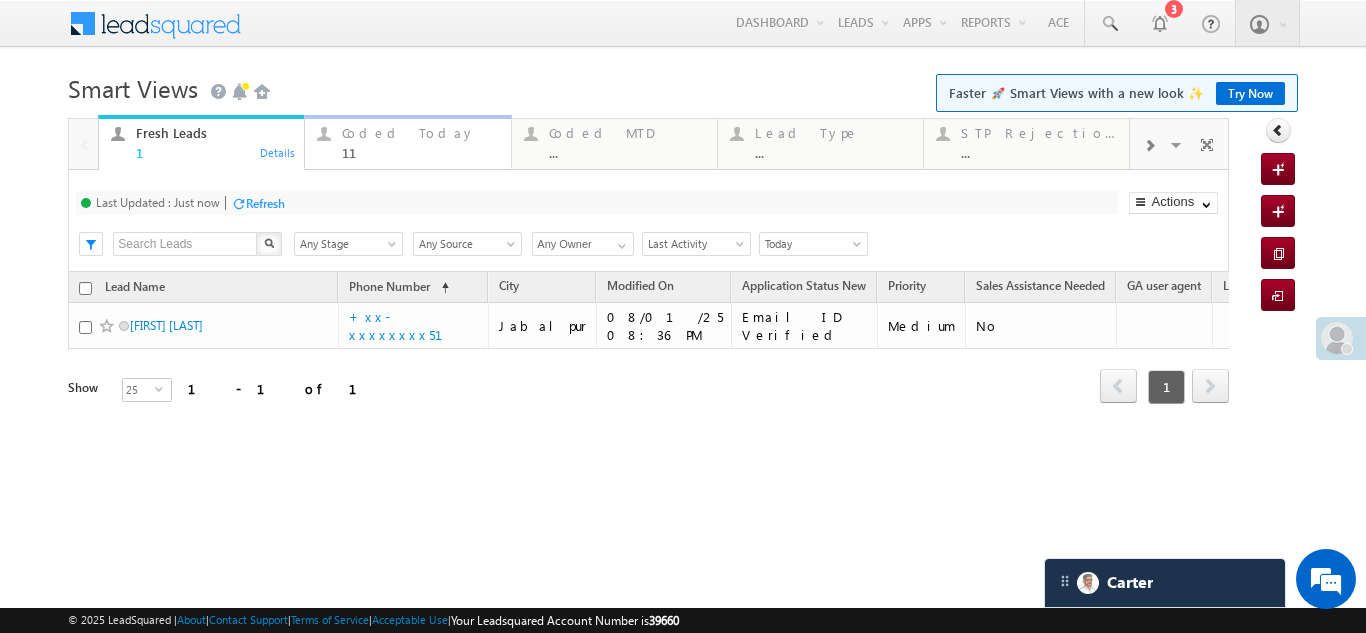 click on "Coded Today" at bounding box center (420, 133) 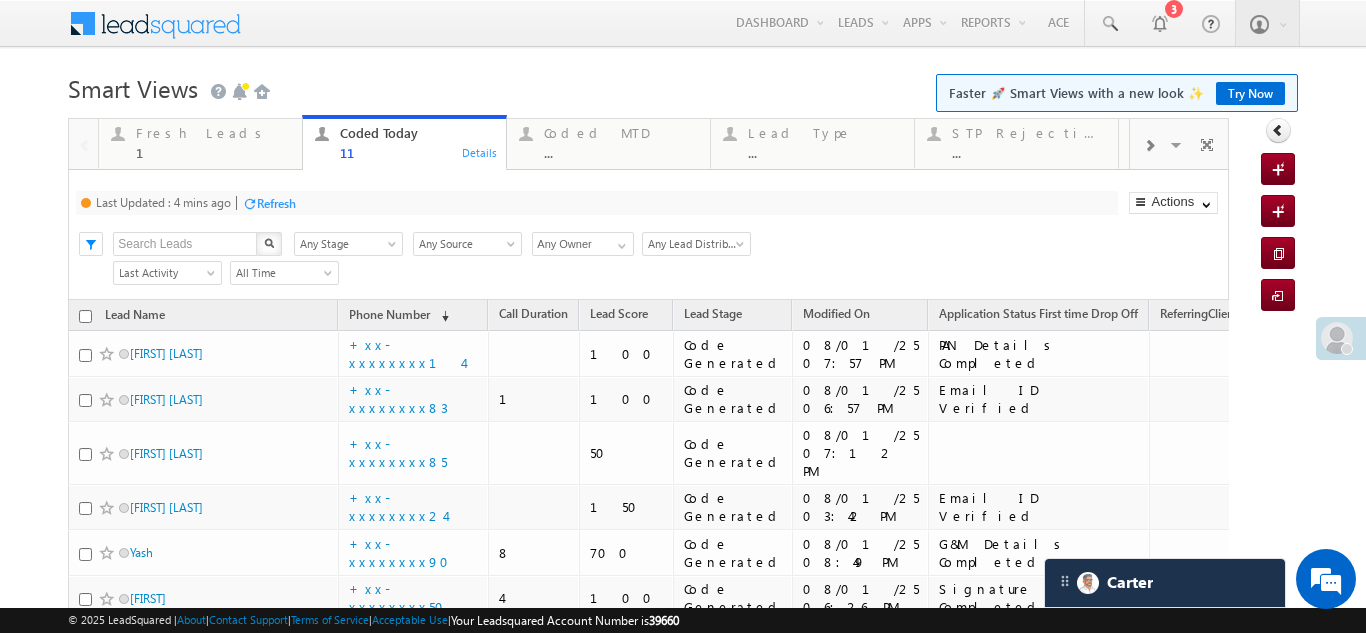 click on "Refresh" at bounding box center [276, 203] 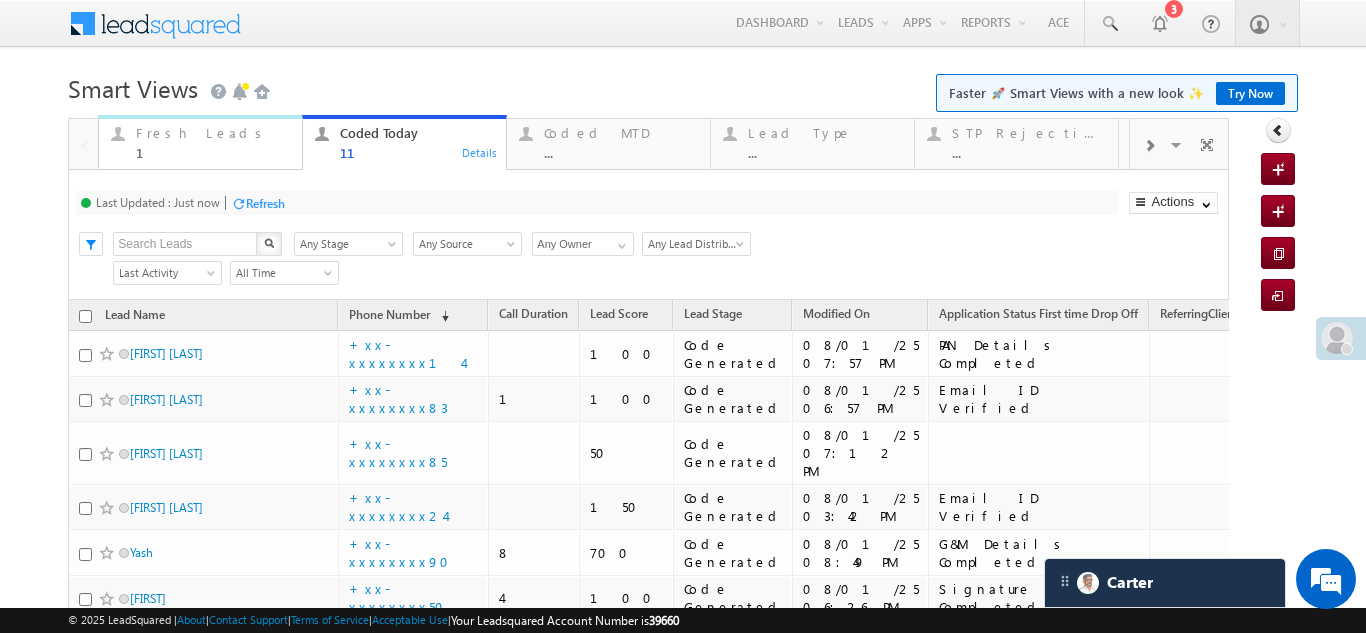 click on "Fresh Leads" at bounding box center [213, 133] 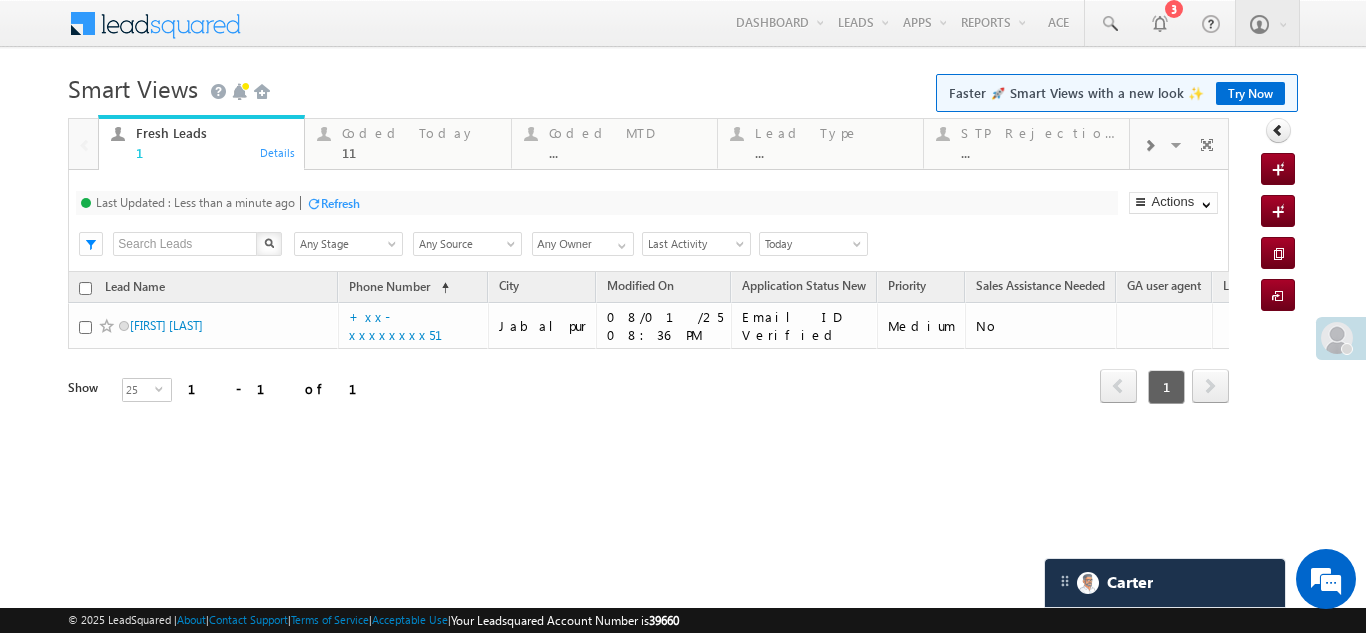 click on "Refresh" at bounding box center (340, 203) 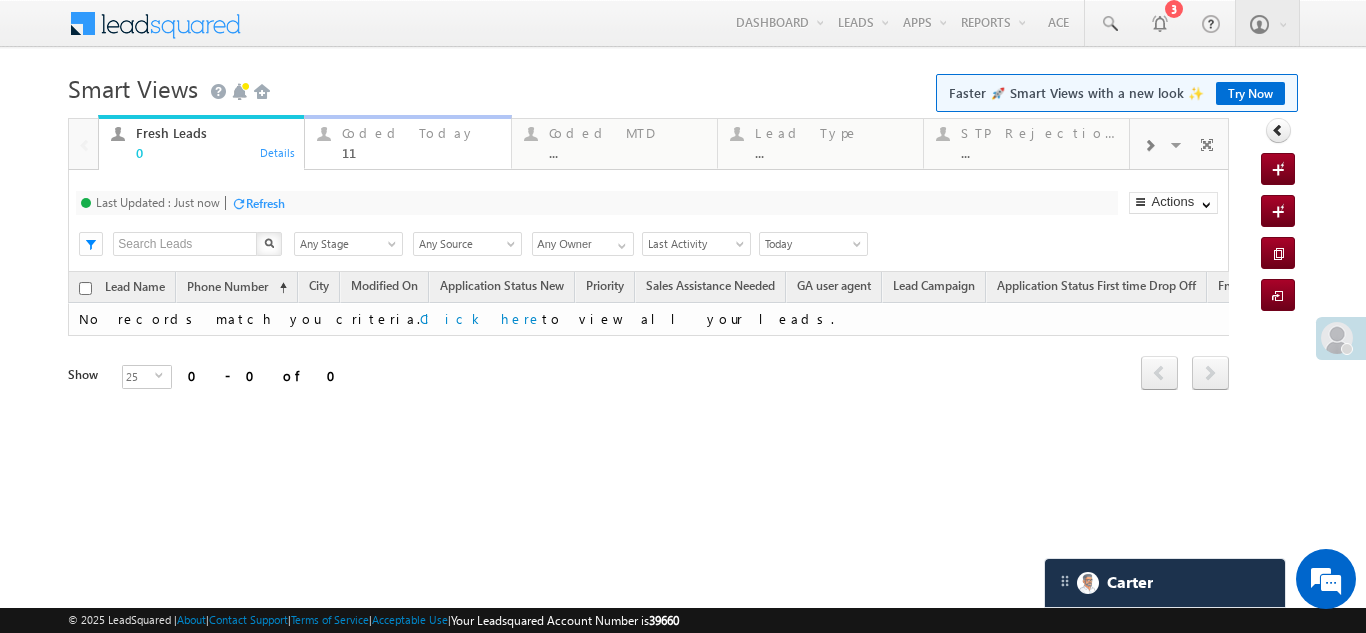 click on "Coded Today" at bounding box center [420, 133] 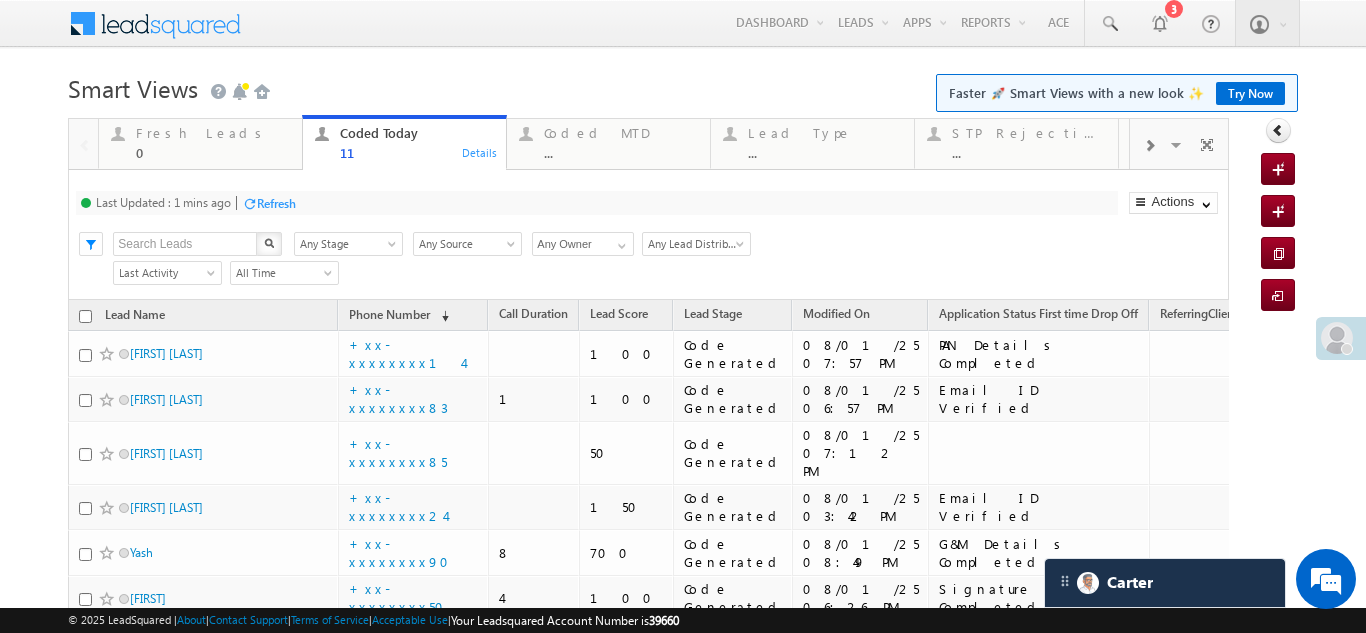 click on "Refresh" at bounding box center (276, 203) 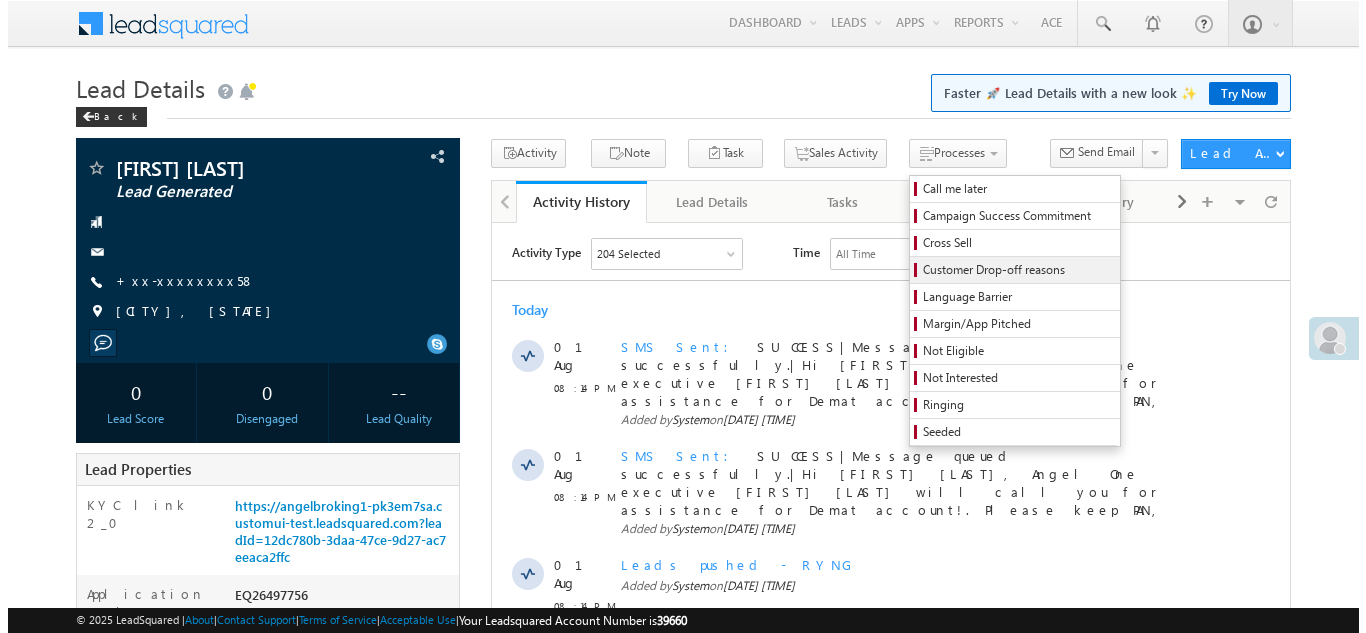 scroll, scrollTop: 0, scrollLeft: 0, axis: both 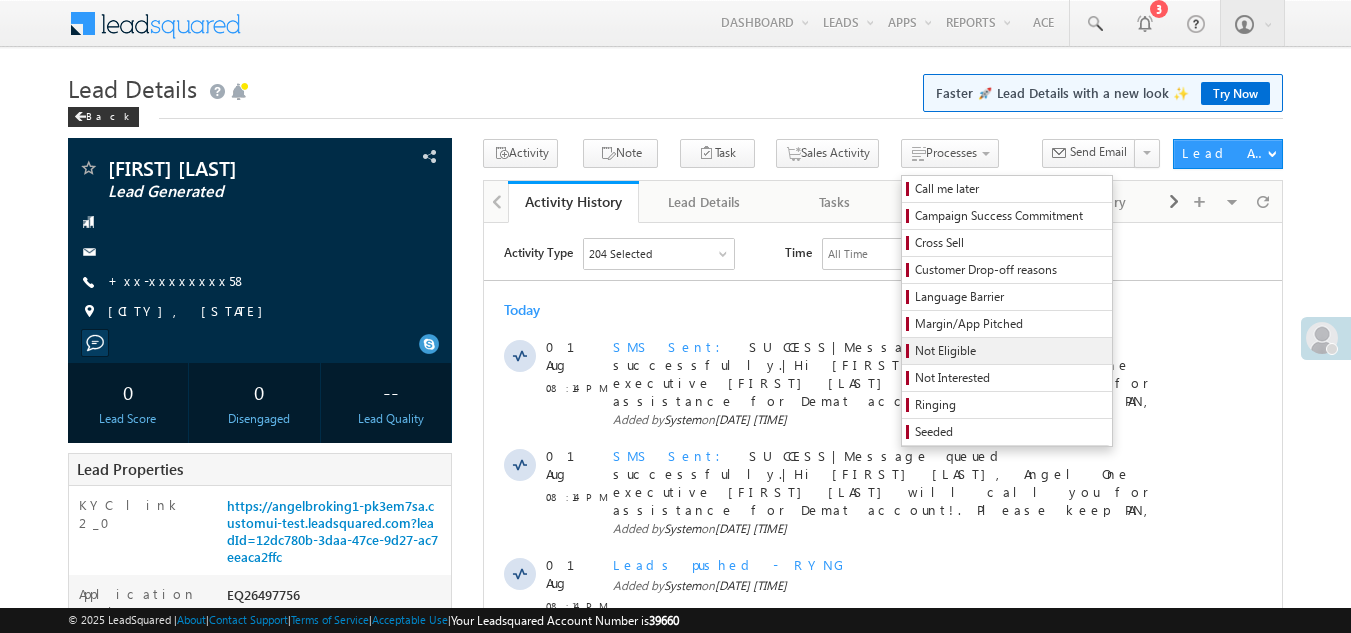 click on "Not Eligible" at bounding box center [1010, 351] 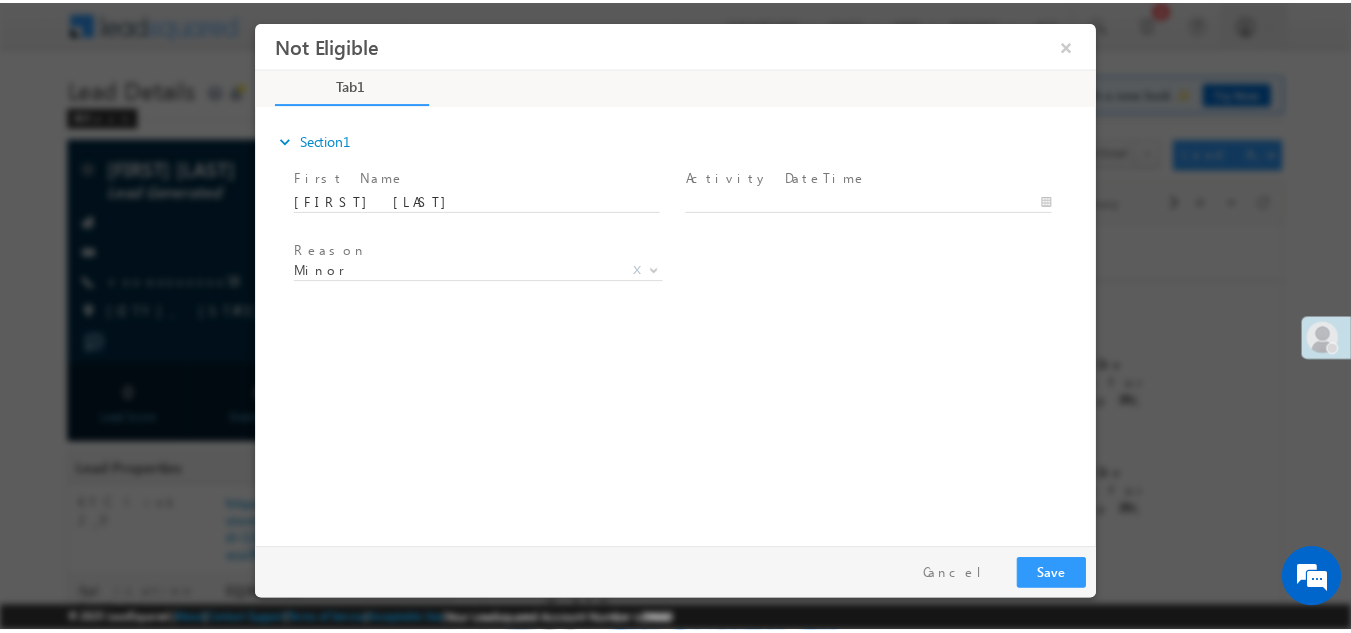 scroll, scrollTop: 0, scrollLeft: 0, axis: both 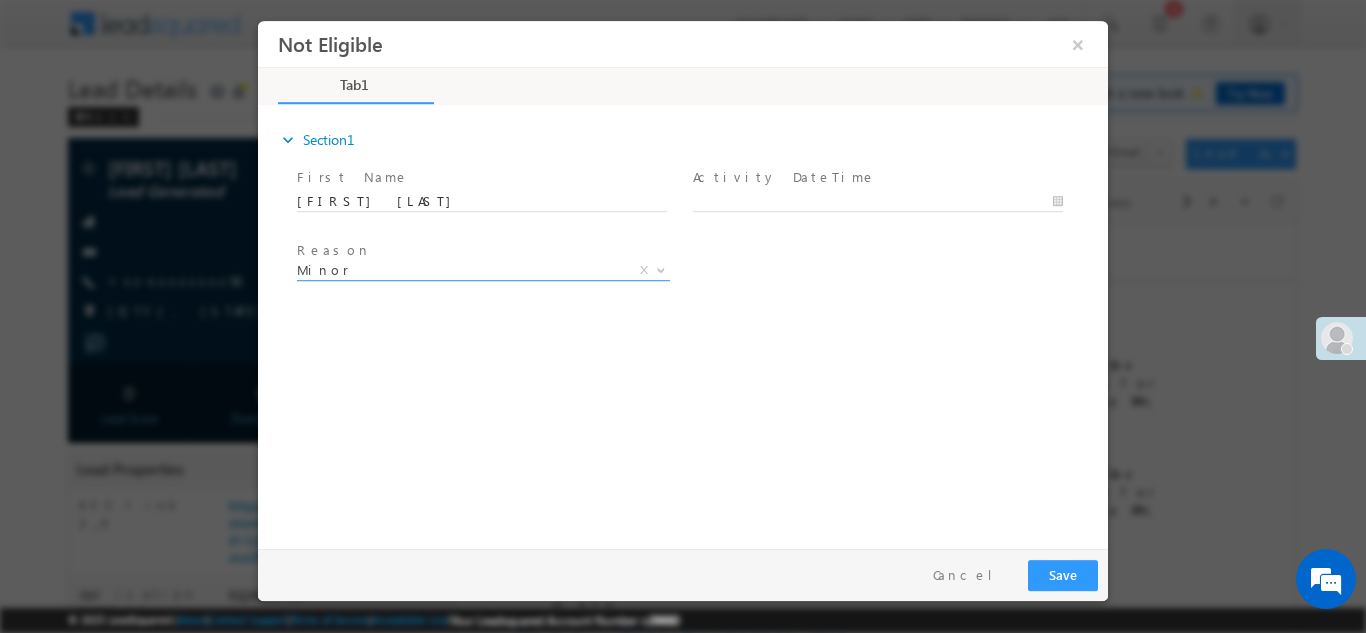 click on "Minor" at bounding box center (459, 269) 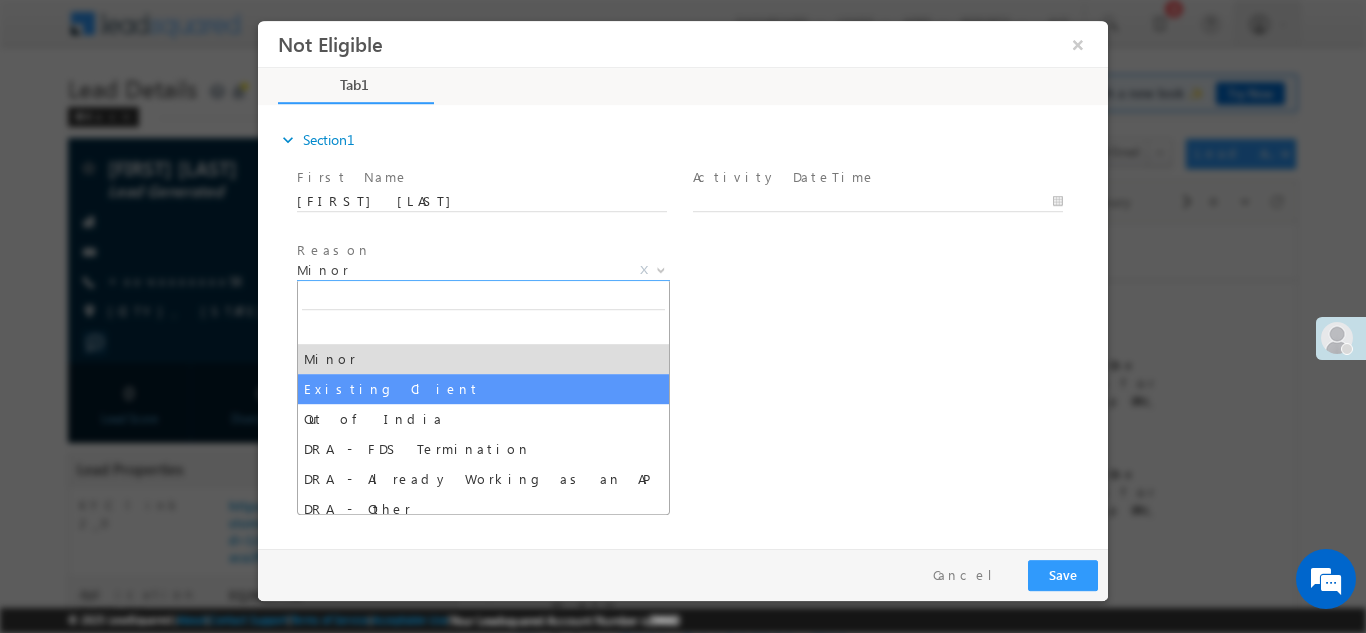 select on "Existing Client" 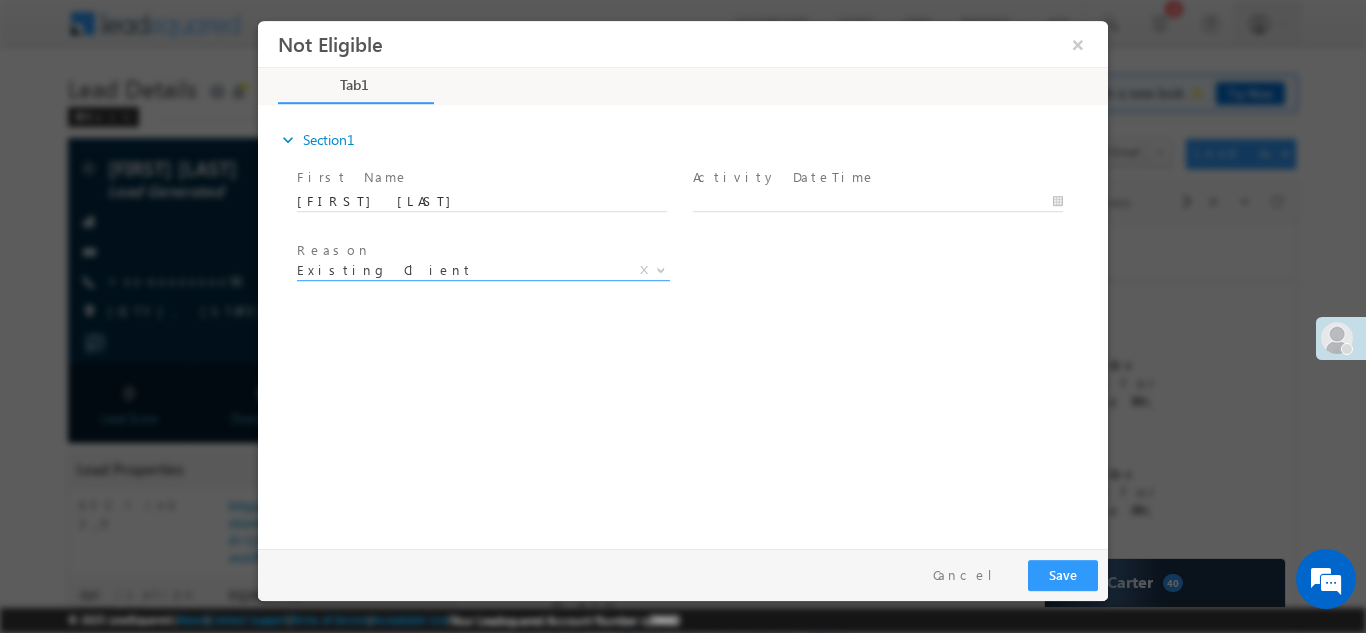 click at bounding box center [887, 201] 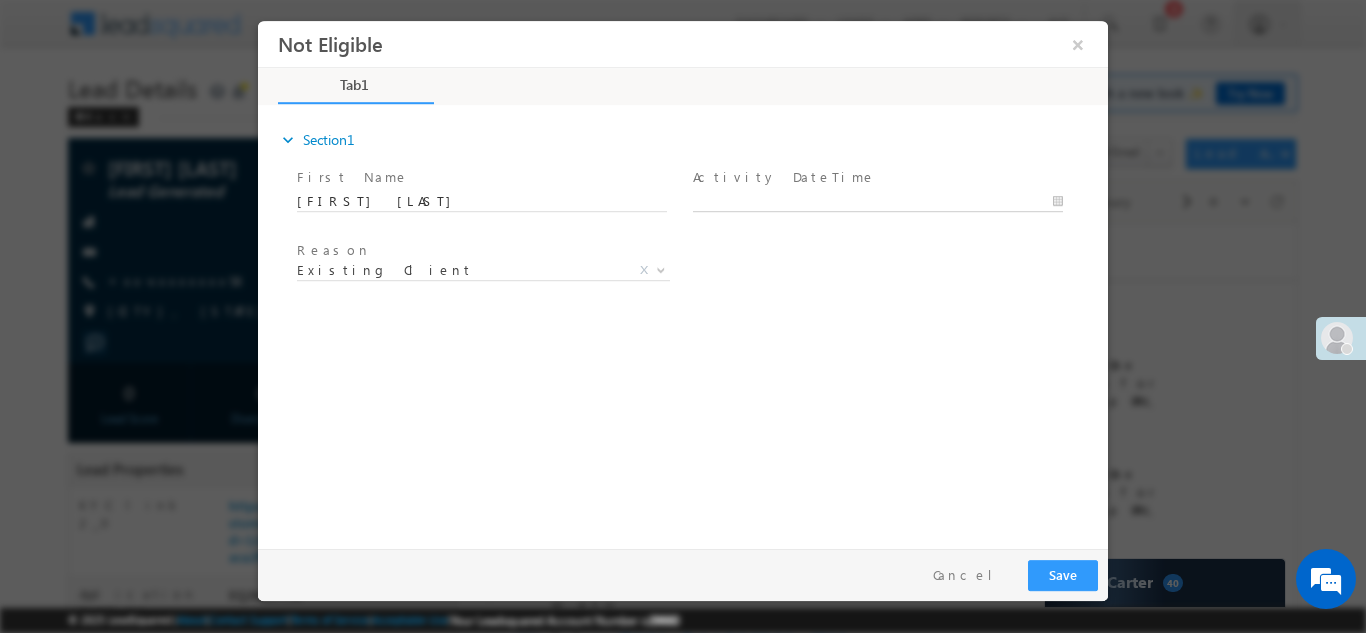type on "08/01/25 8:15 PM" 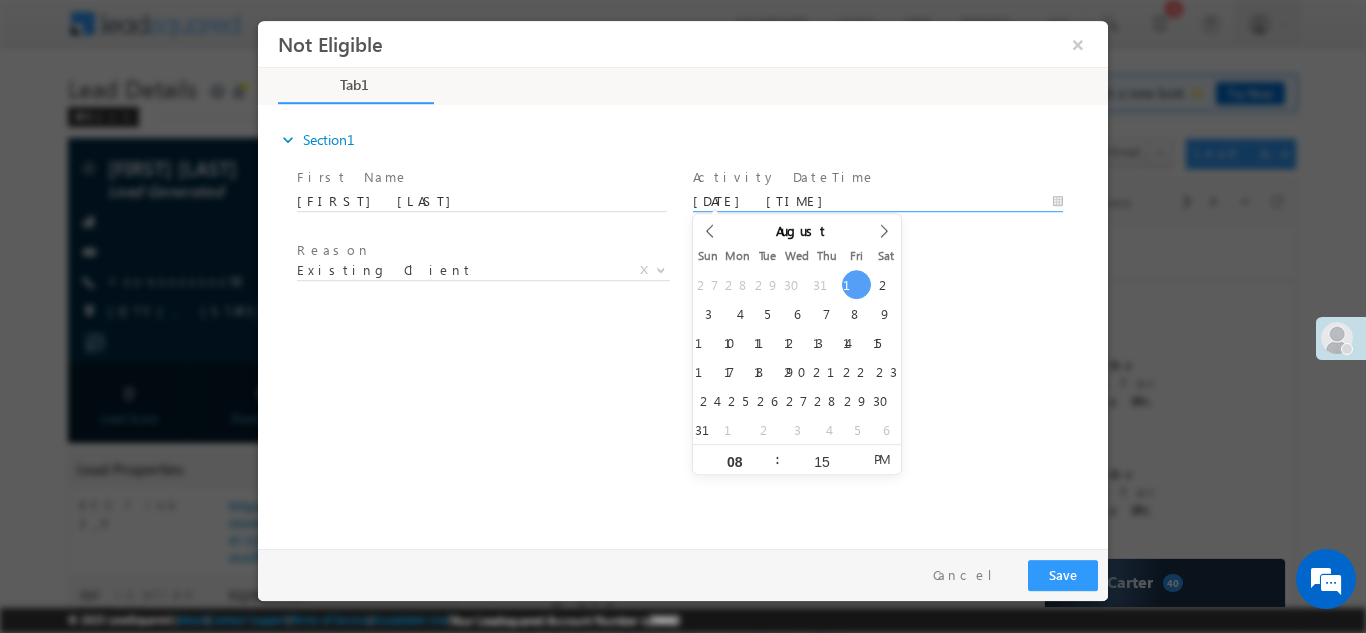 click on "08/01/25 8:15 PM" at bounding box center [878, 201] 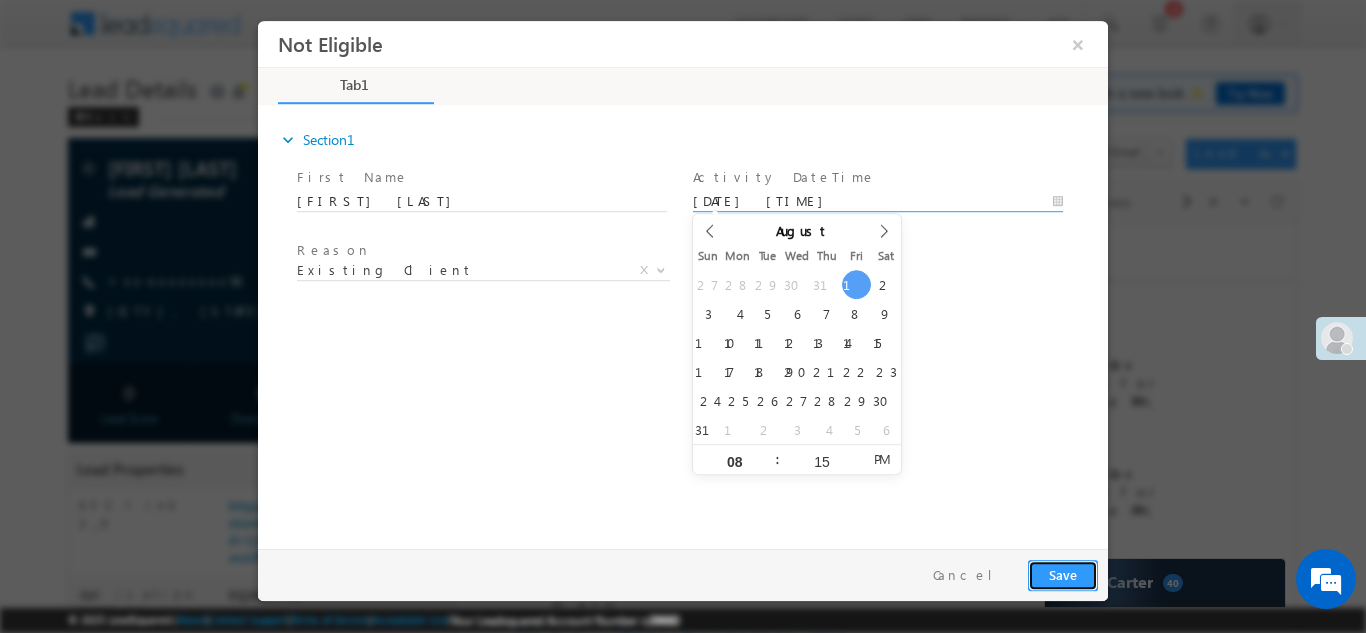 click on "Save" at bounding box center (1063, 574) 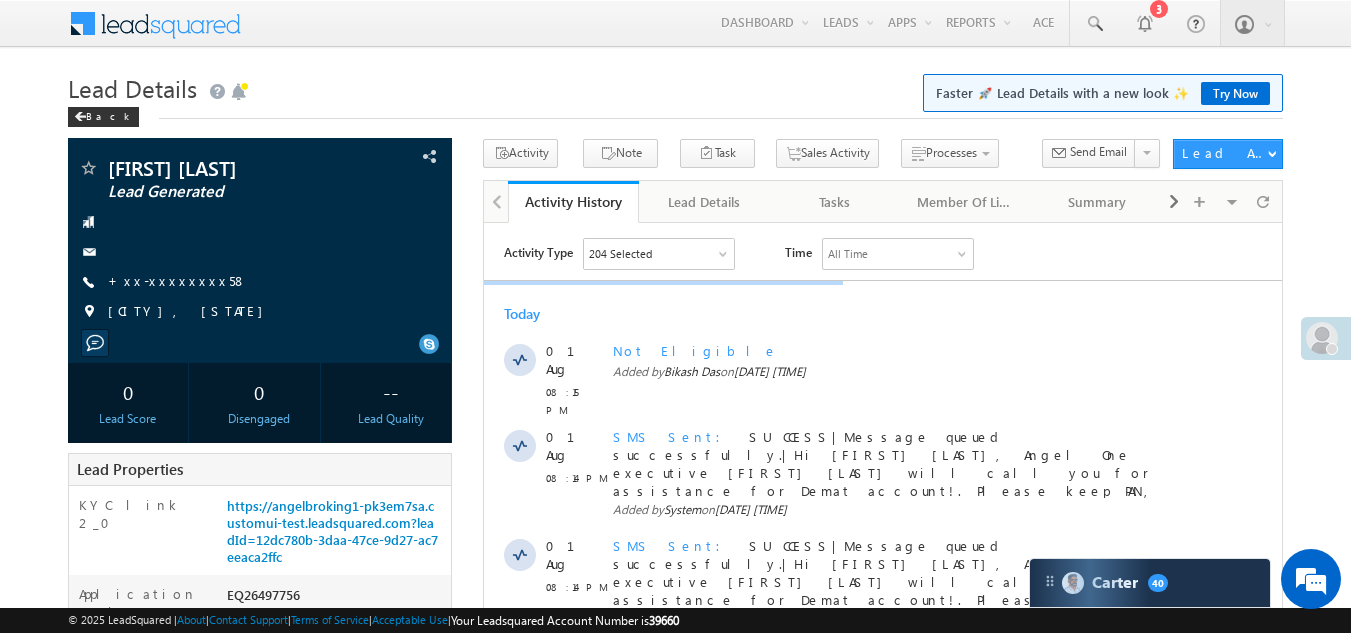 scroll, scrollTop: 0, scrollLeft: 0, axis: both 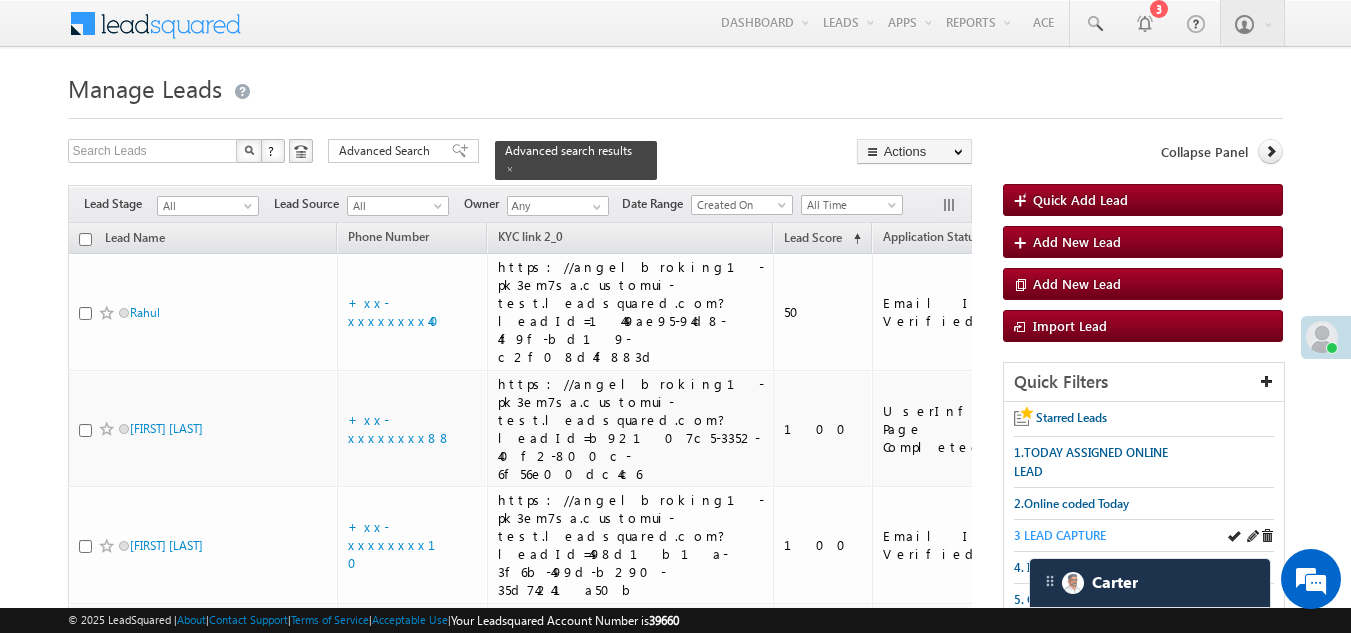click on "3 LEAD CAPTURE" at bounding box center (1060, 535) 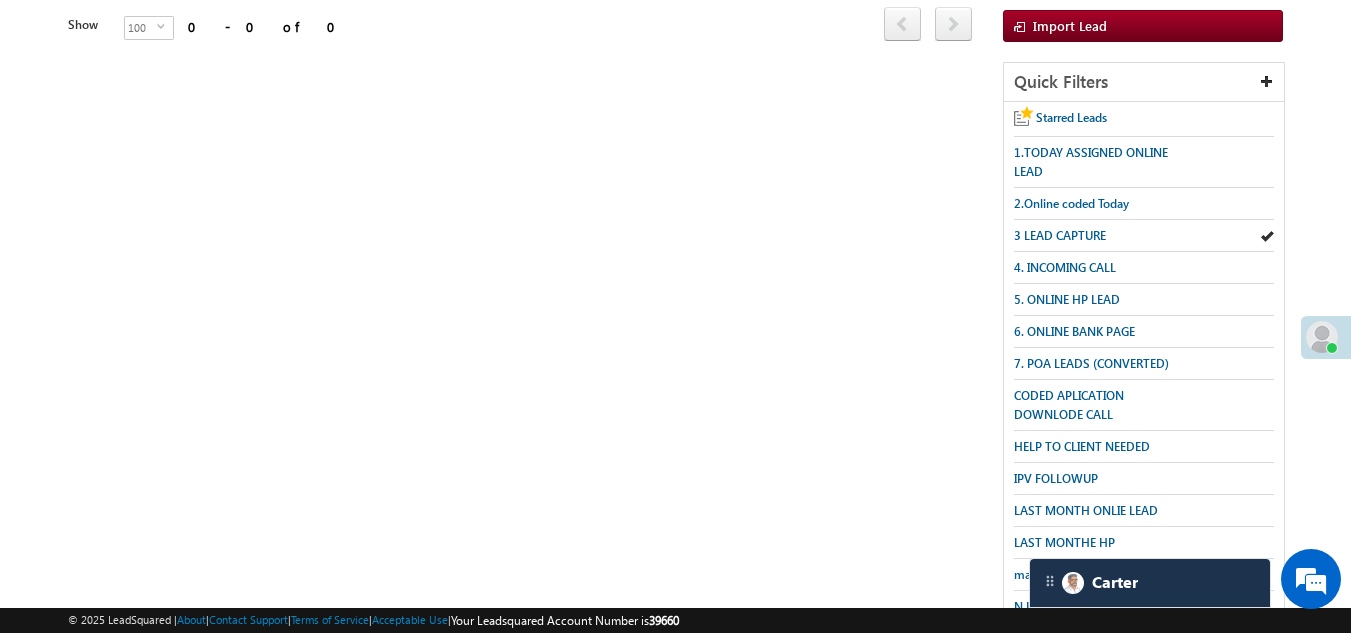 scroll, scrollTop: 0, scrollLeft: 0, axis: both 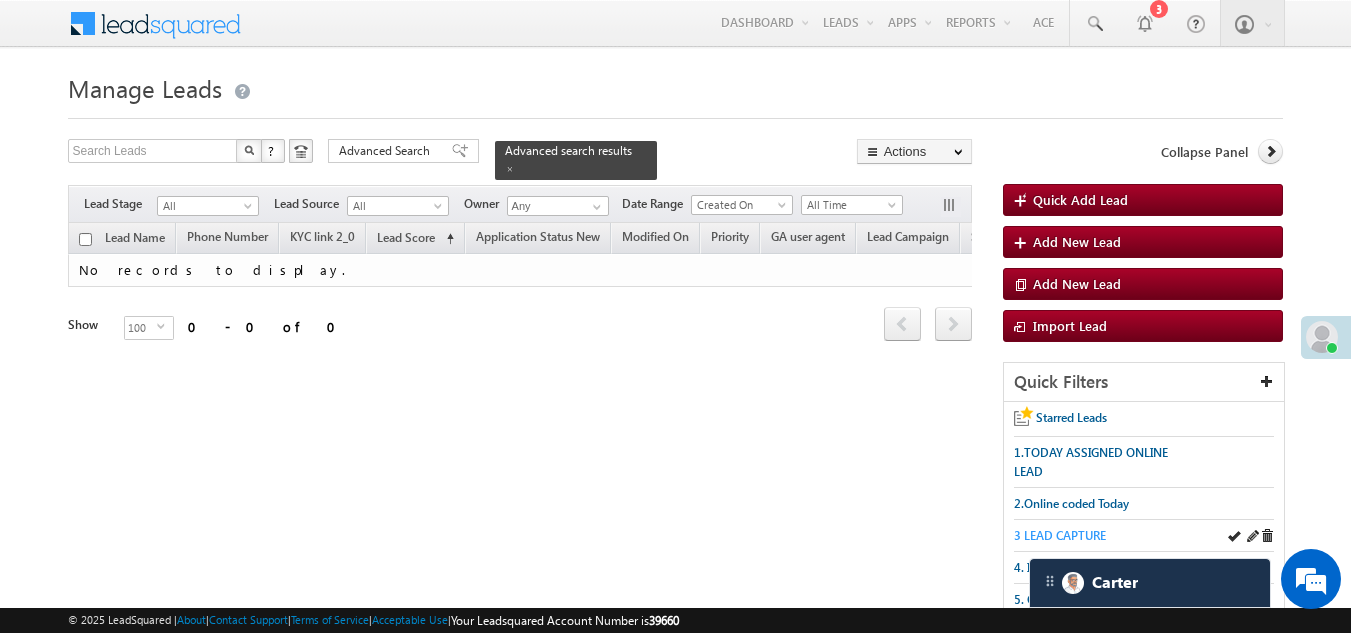 click on "3 LEAD CAPTURE" at bounding box center (1060, 535) 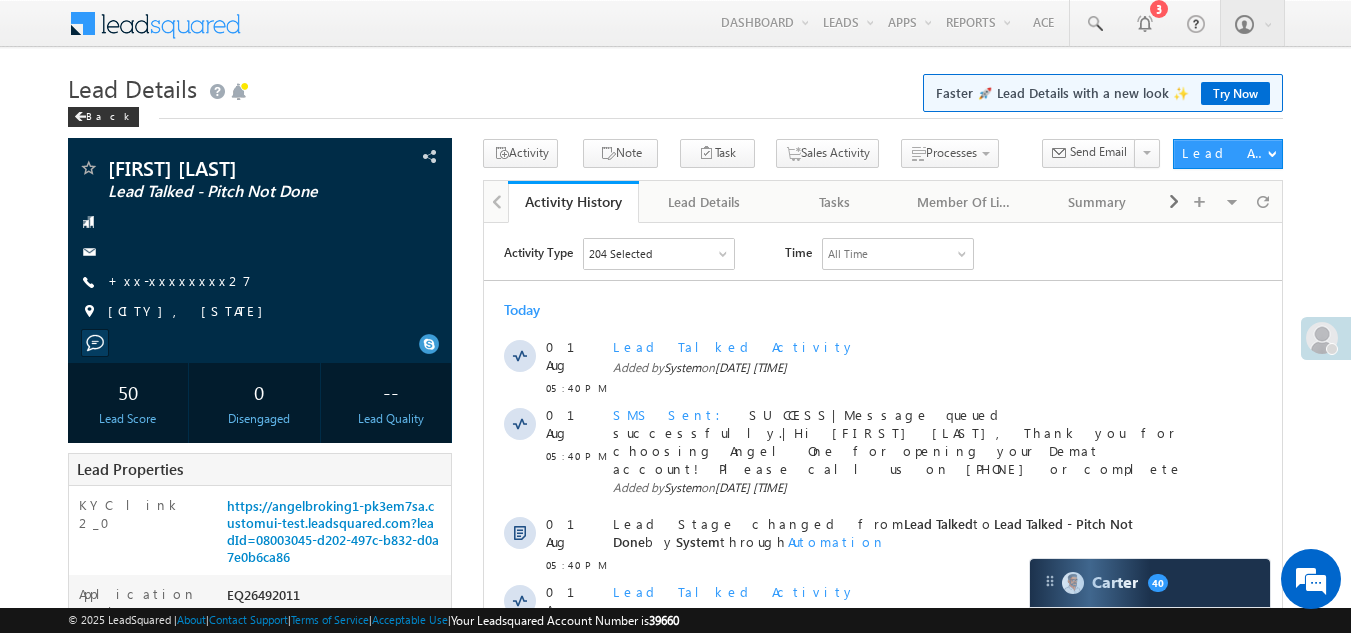 scroll, scrollTop: 0, scrollLeft: 0, axis: both 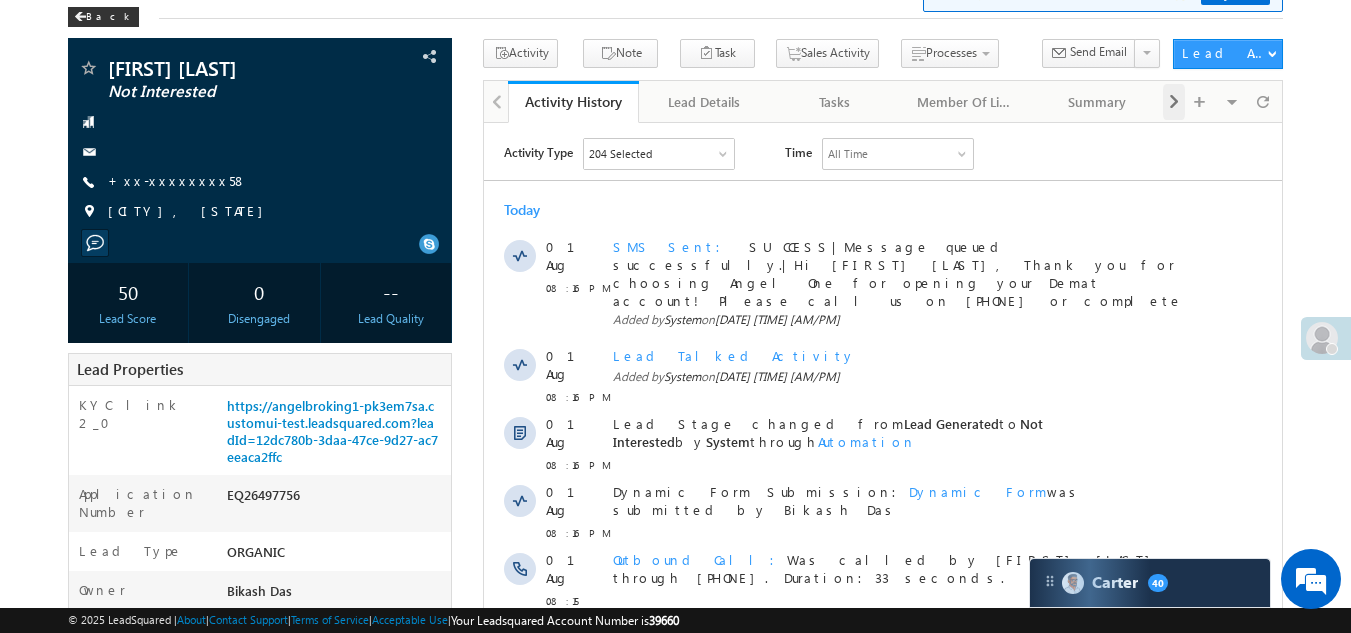 click at bounding box center [1174, 102] 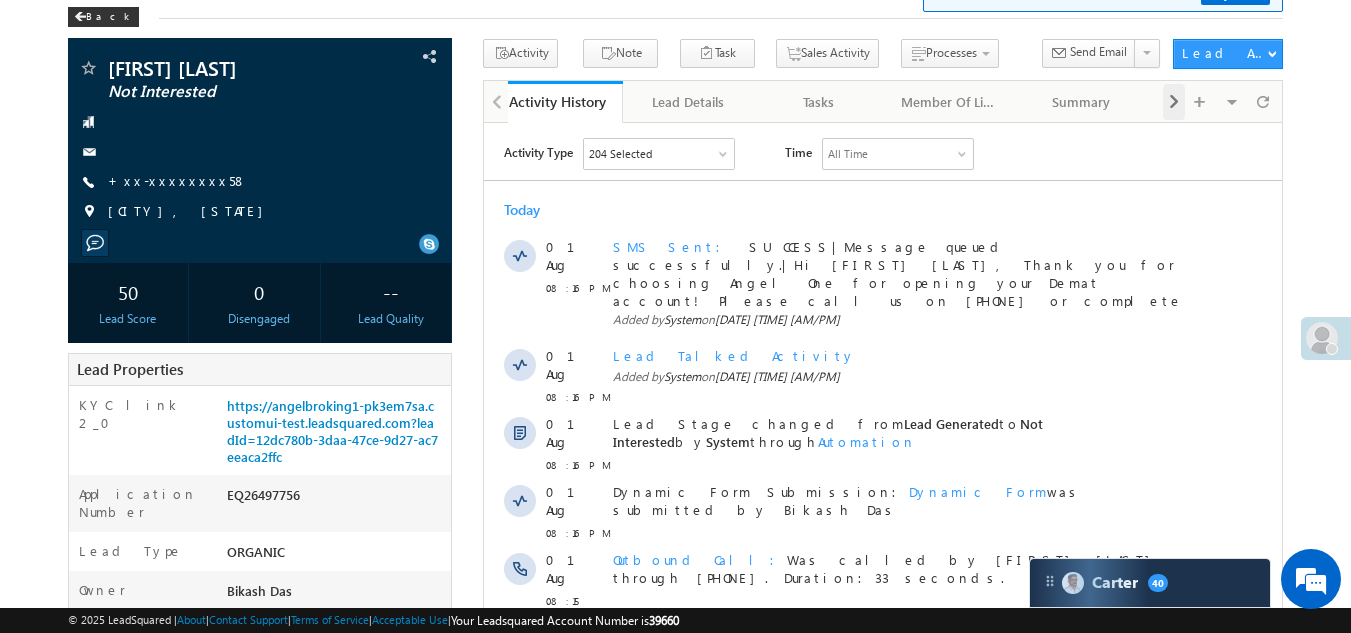 click at bounding box center (1174, 102) 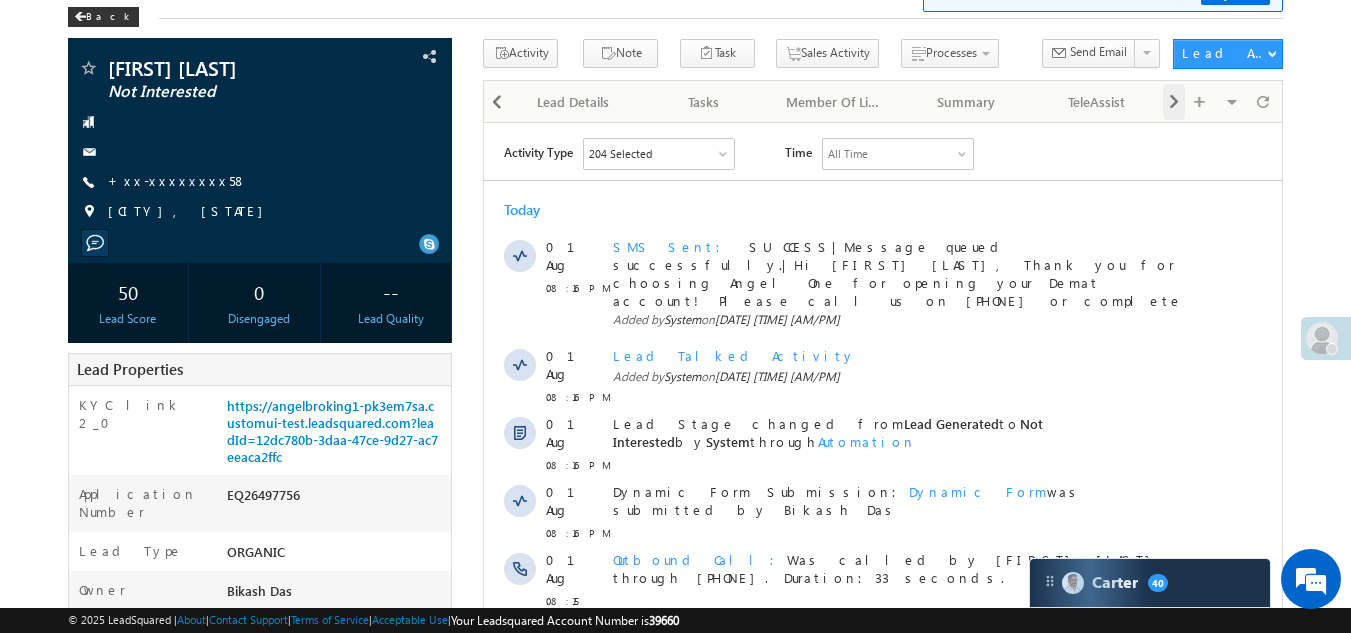 click at bounding box center (1174, 102) 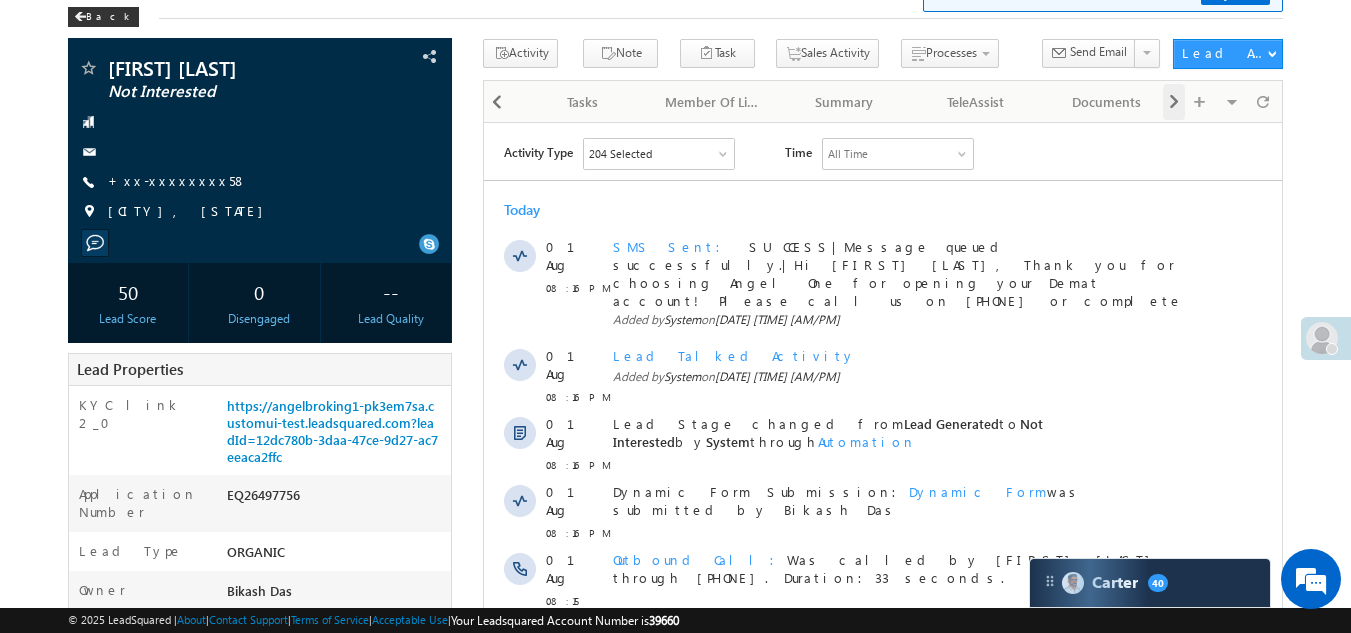 click at bounding box center (1174, 102) 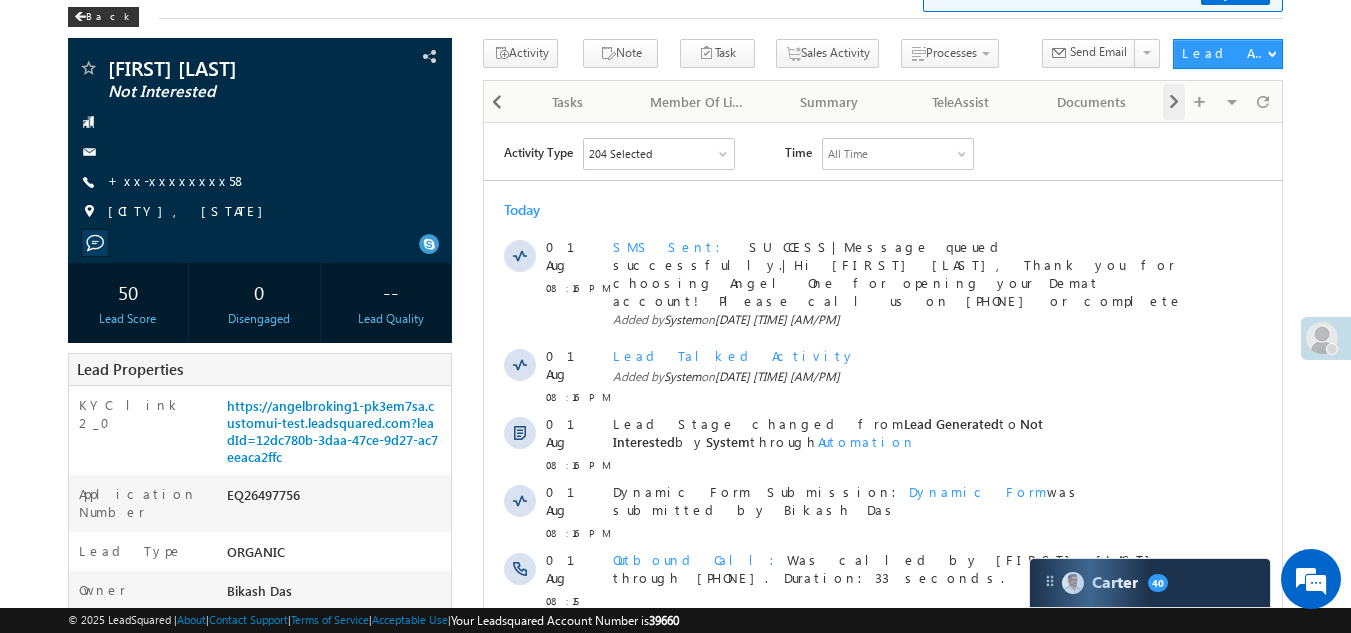 click at bounding box center (1174, 102) 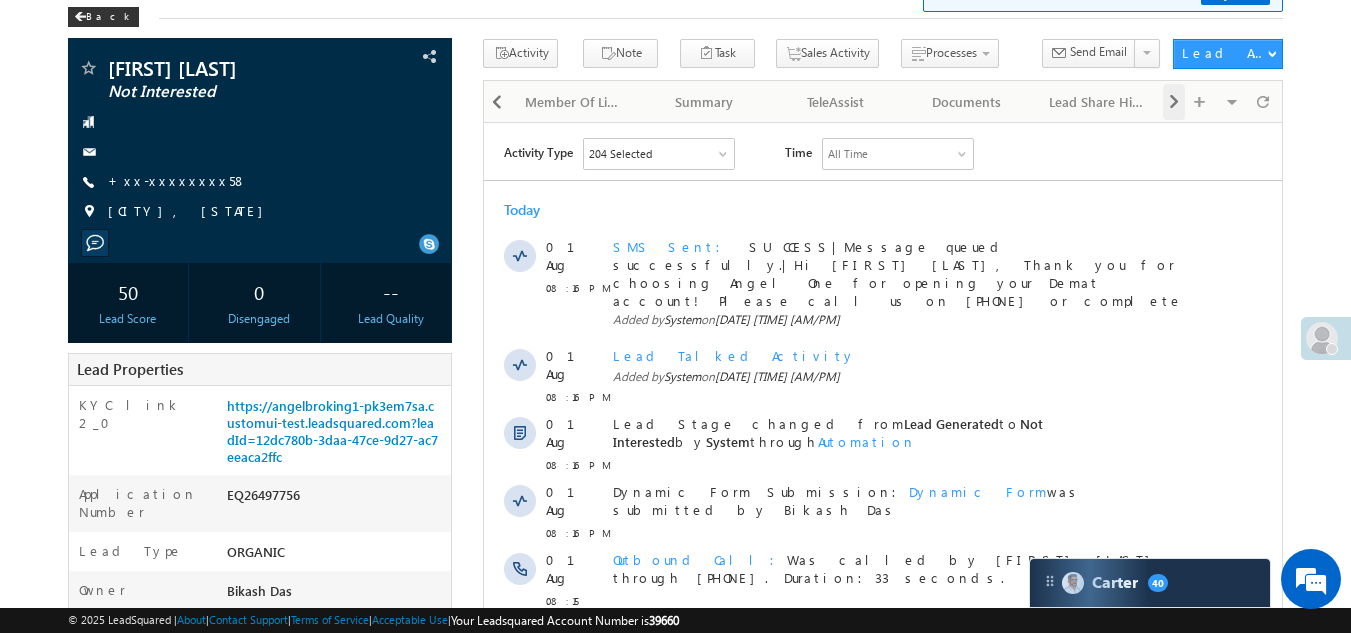 click at bounding box center [1174, 102] 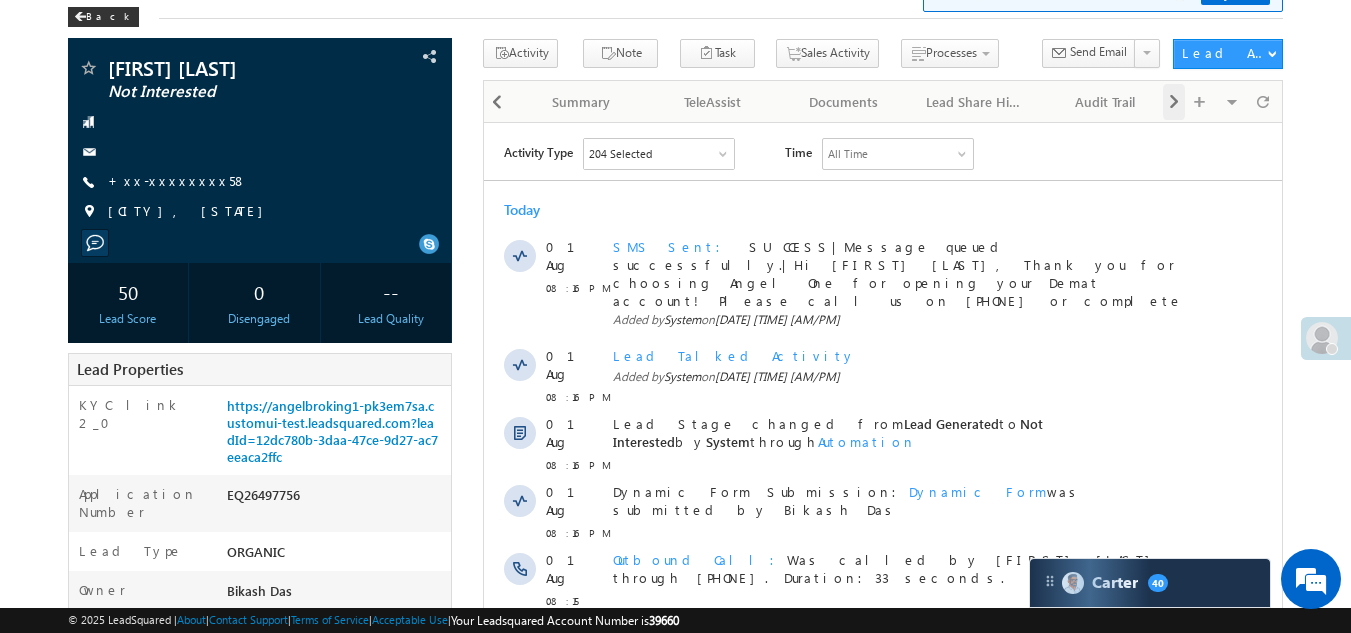 click at bounding box center (1174, 102) 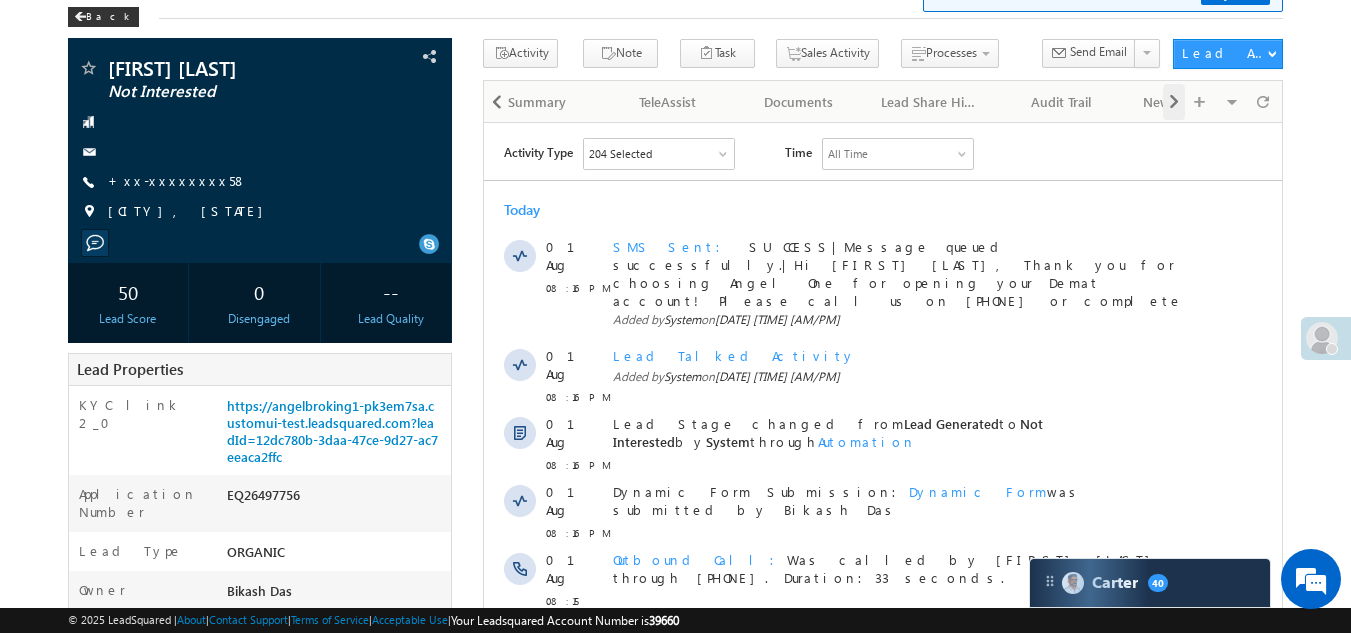 click at bounding box center [1174, 102] 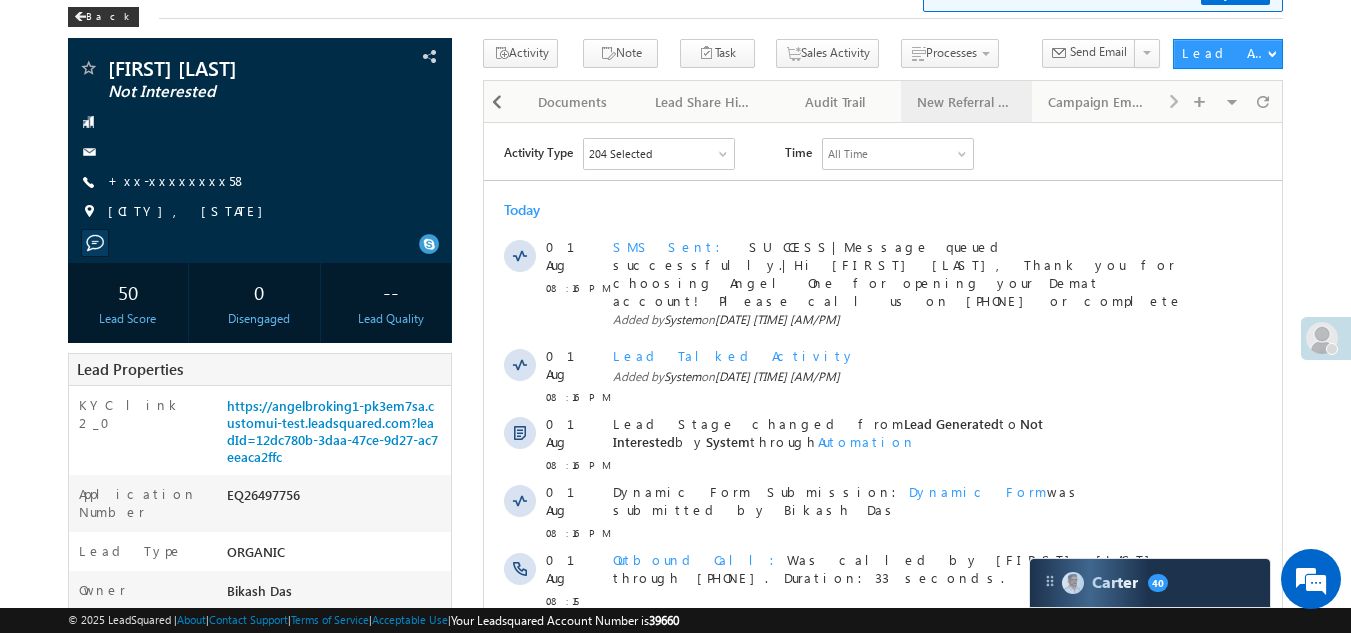 click on "New Referral Leads" at bounding box center (965, 102) 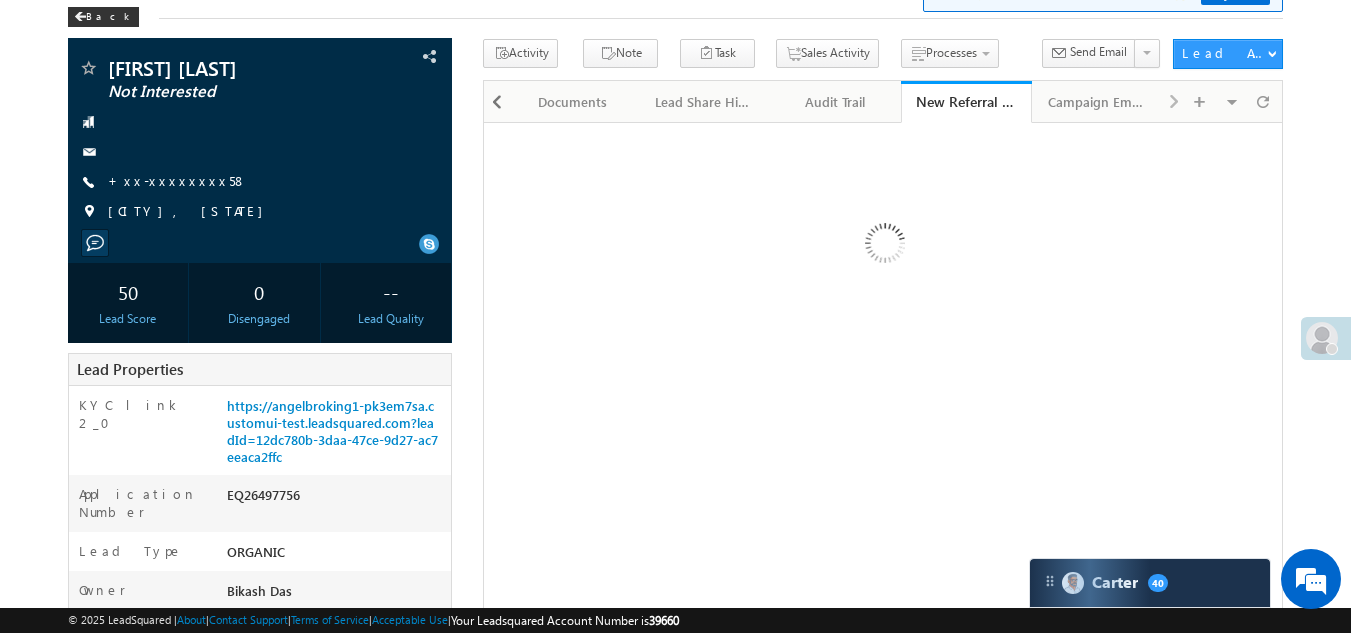 scroll, scrollTop: 0, scrollLeft: 0, axis: both 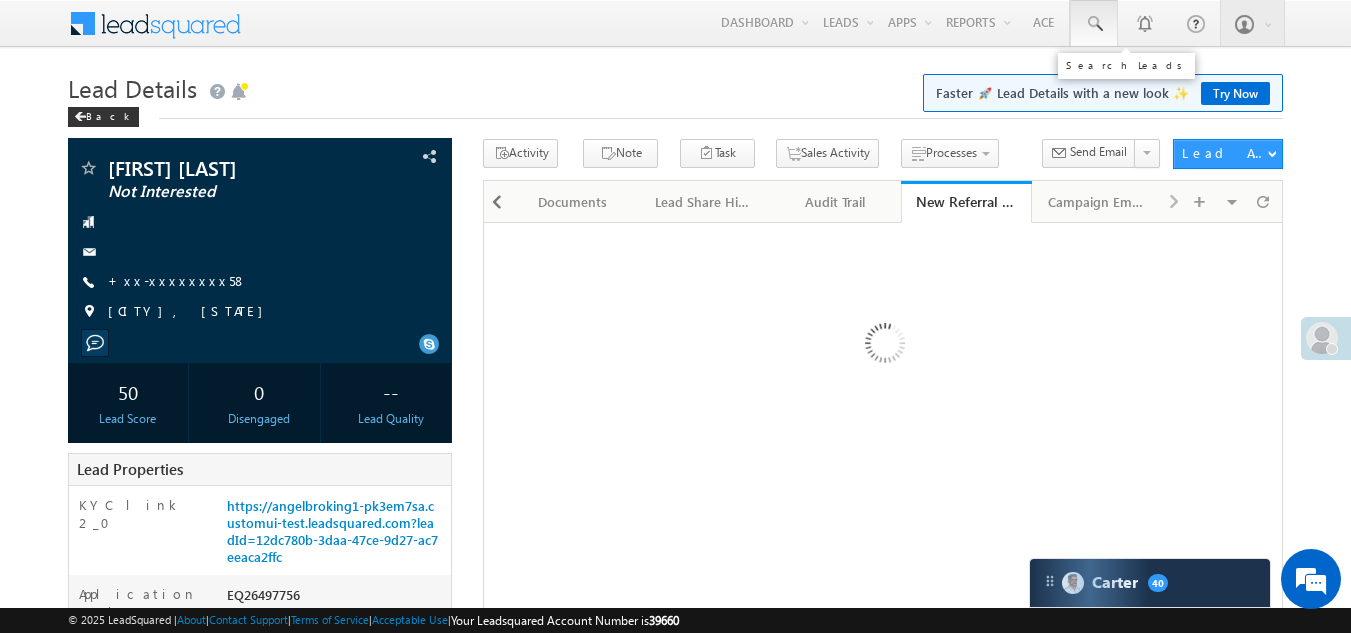 click at bounding box center [1094, 24] 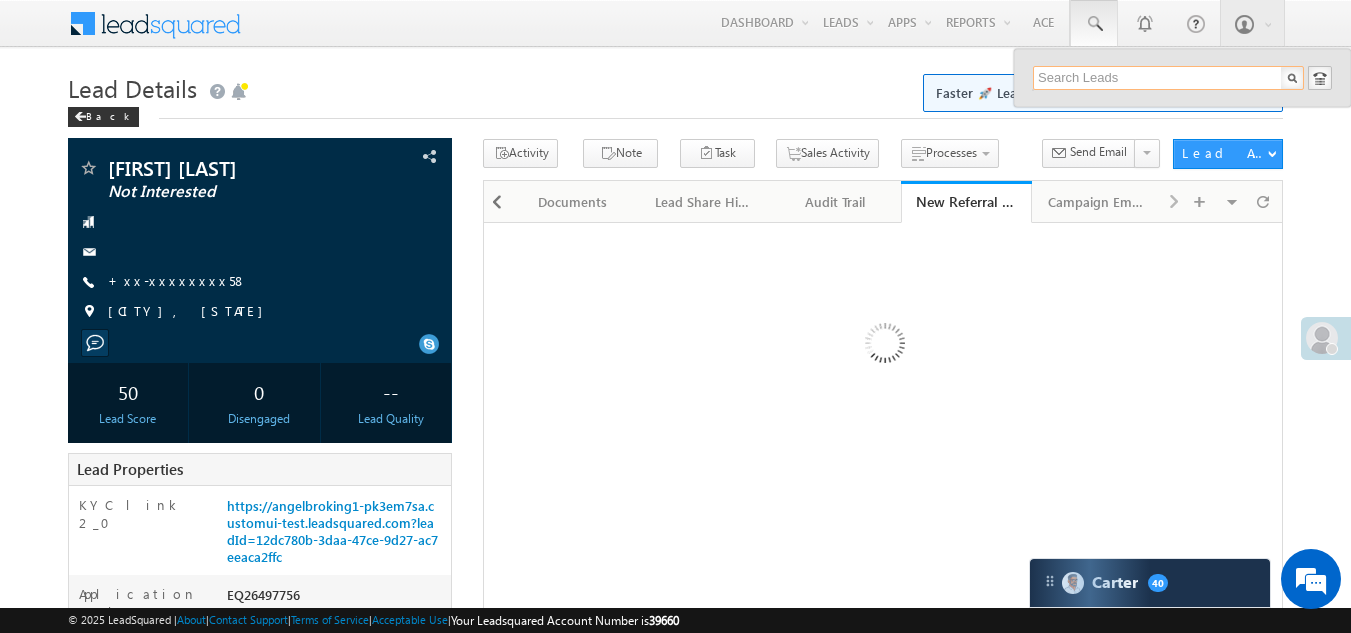 paste on "EQ25329188" 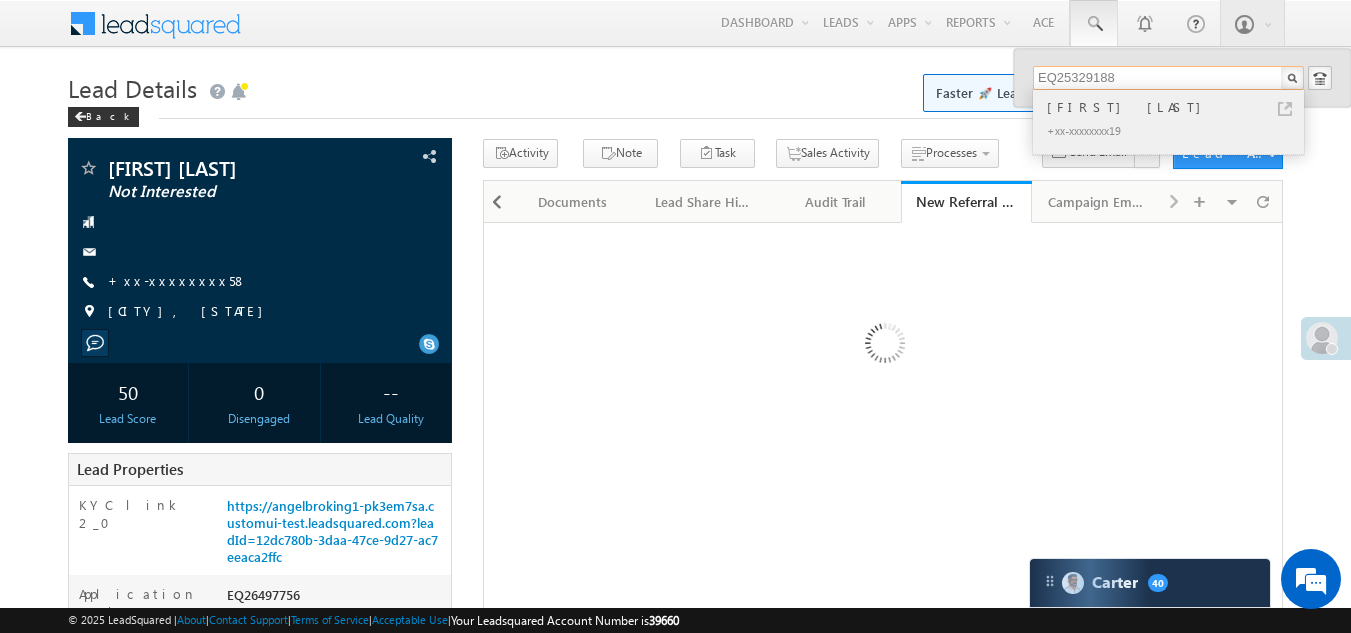 type on "EQ25329188" 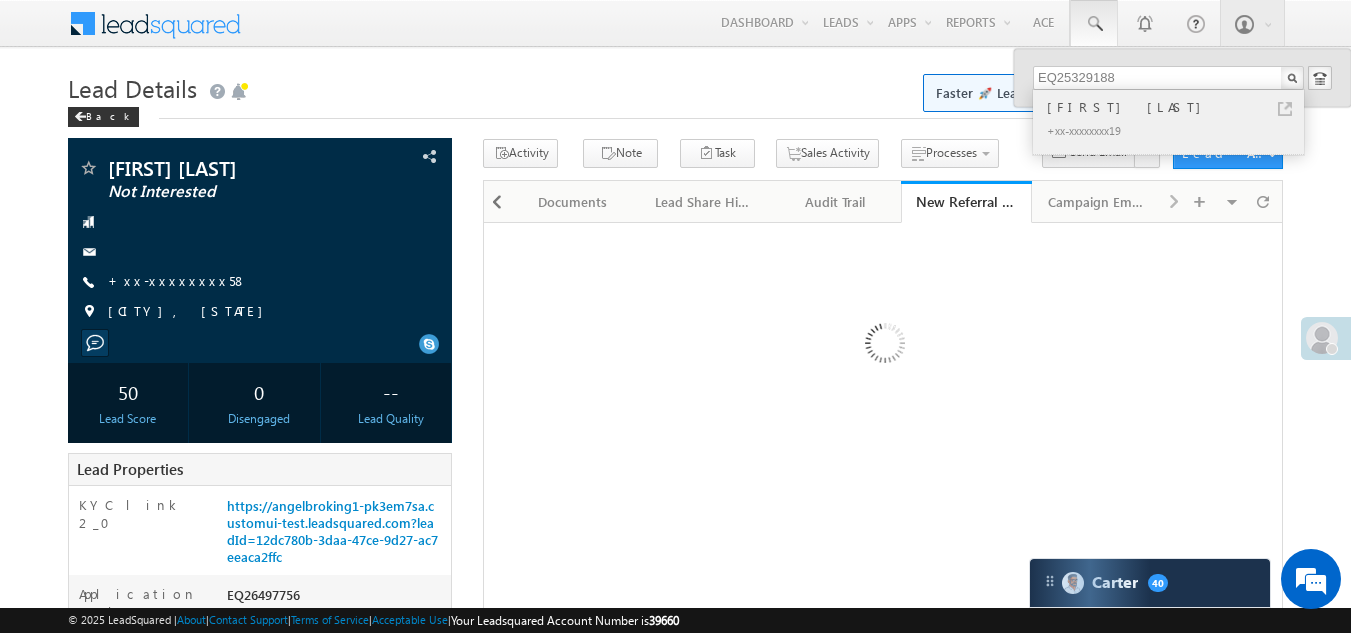 click on "Shailendra kumar vishwakarm..." at bounding box center (1177, 107) 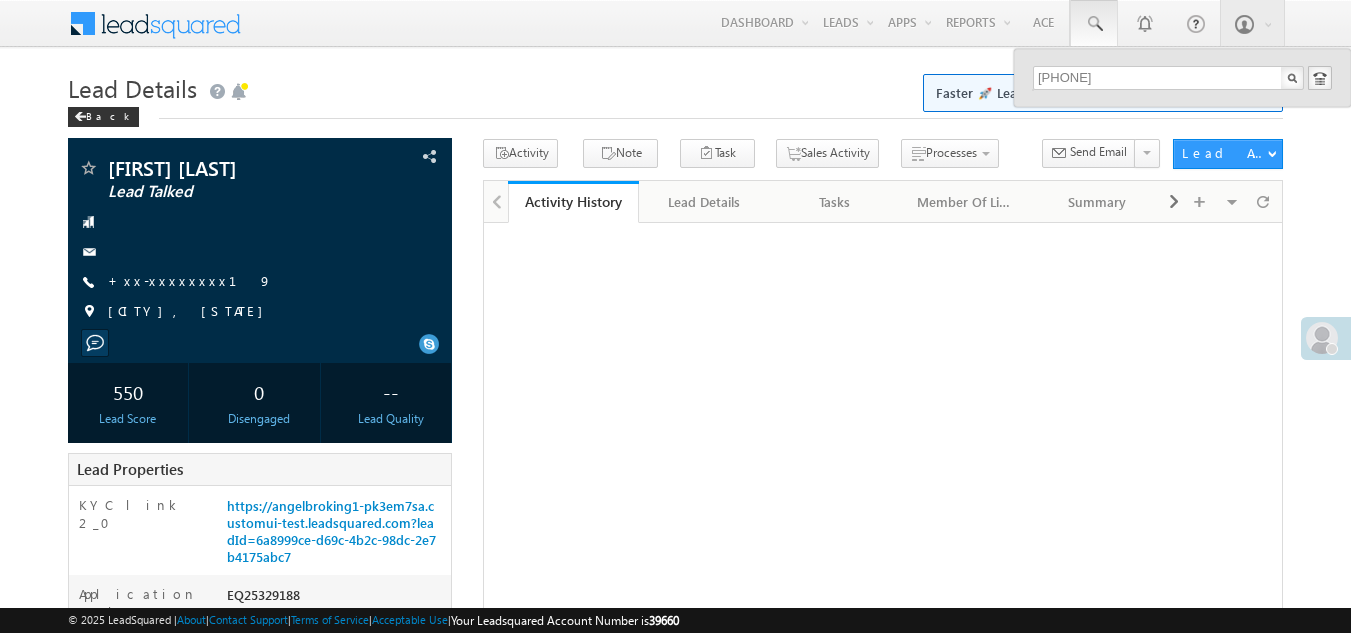 scroll, scrollTop: 0, scrollLeft: 0, axis: both 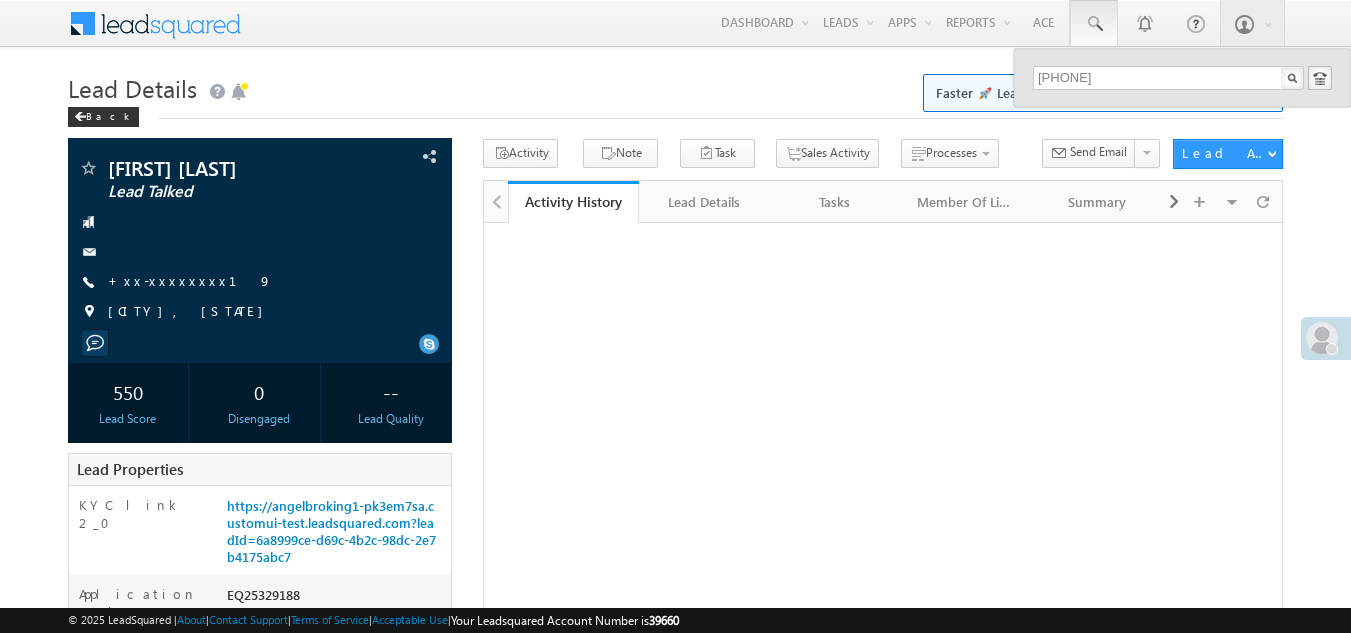drag, startPoint x: 1123, startPoint y: 75, endPoint x: 1032, endPoint y: 79, distance: 91.08787 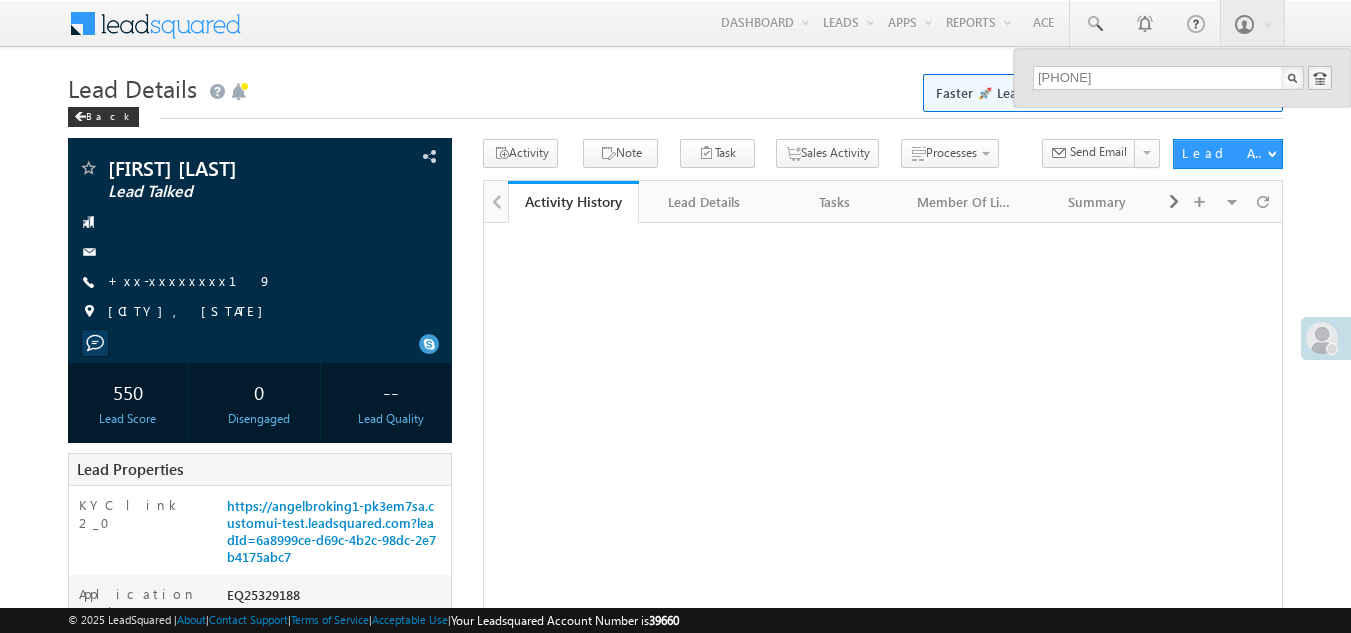 type on "[PHONE]" 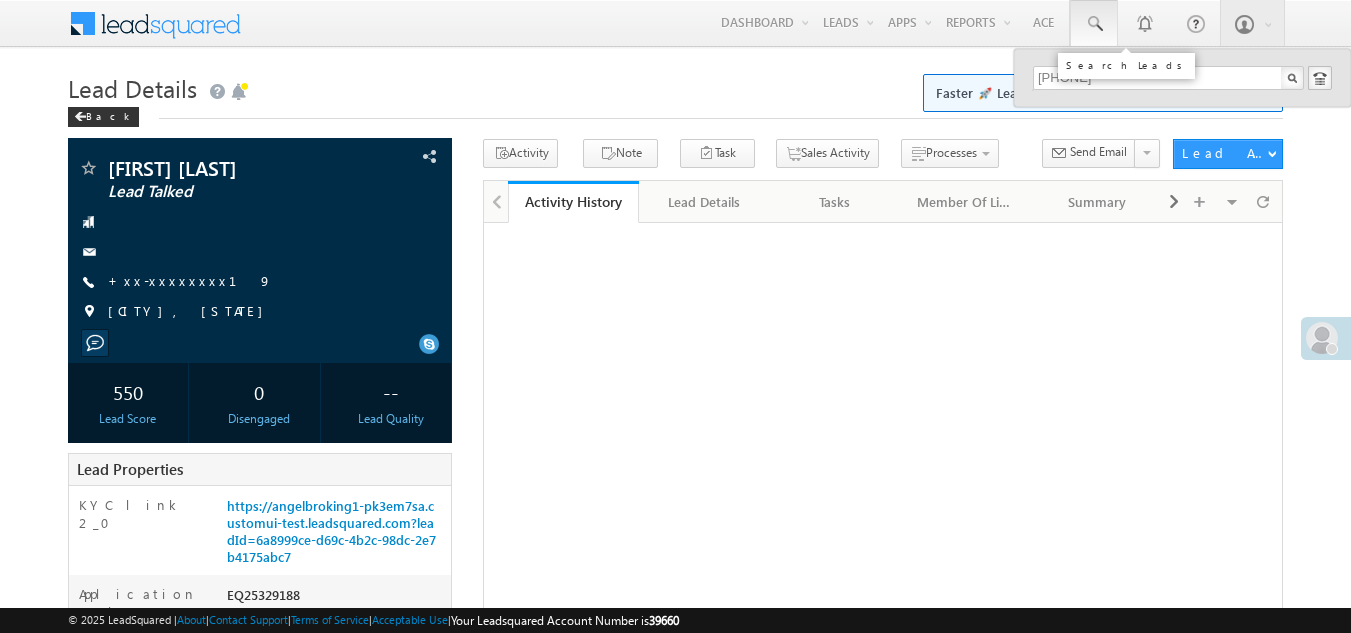 click at bounding box center [1094, 24] 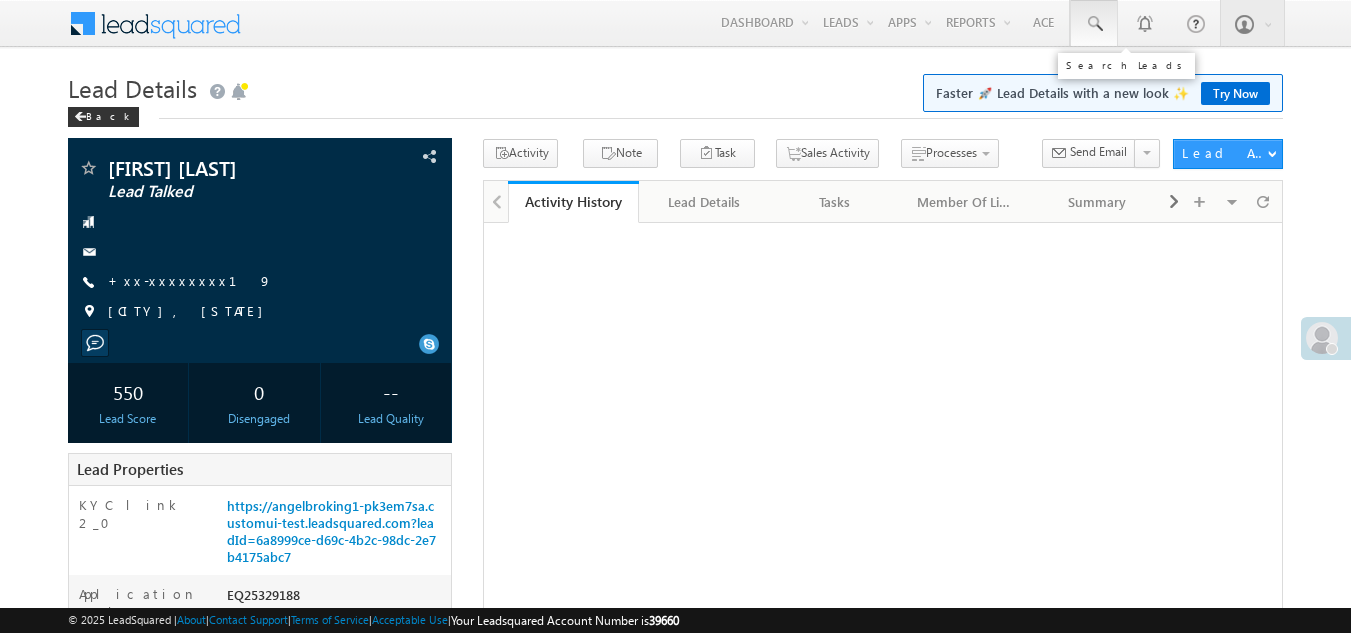 click at bounding box center (1094, 24) 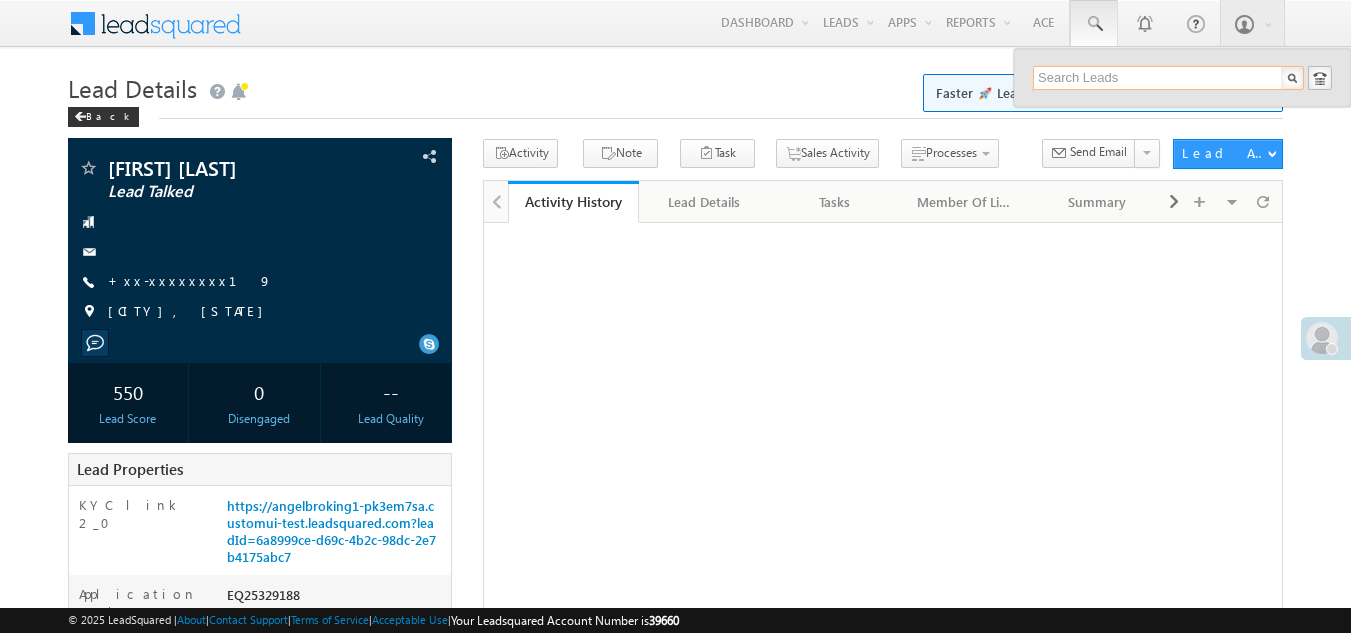 paste on "6205382841" 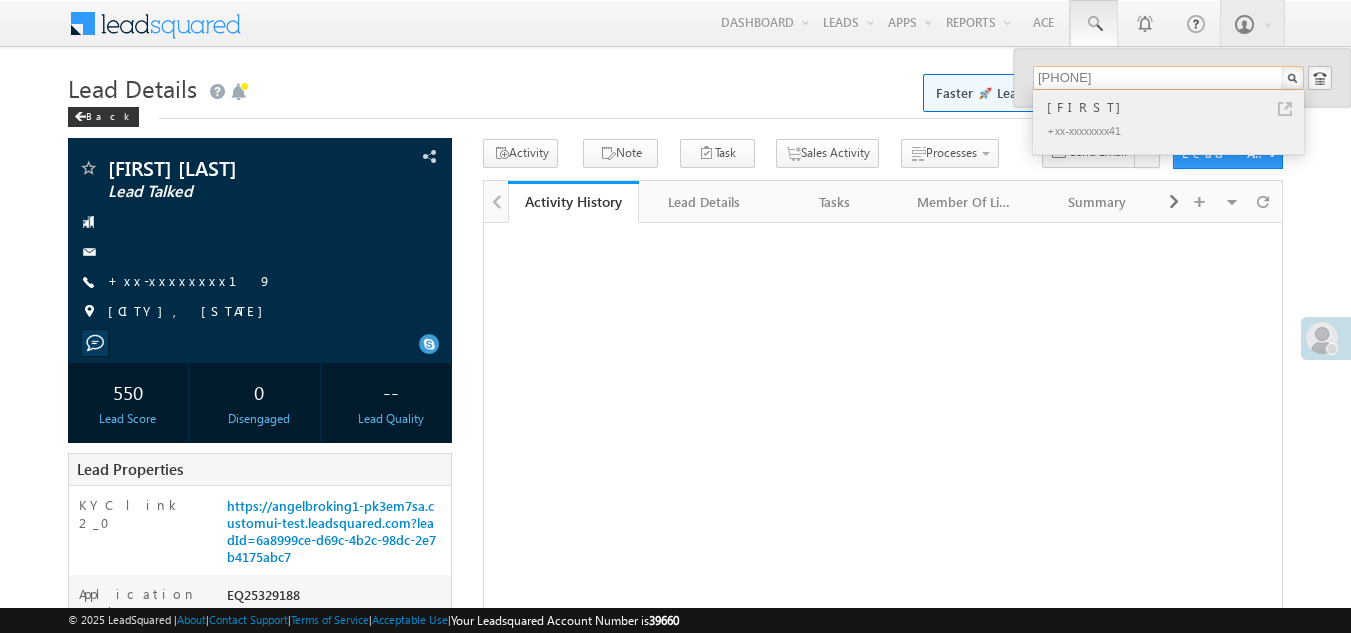 type on "6205382841" 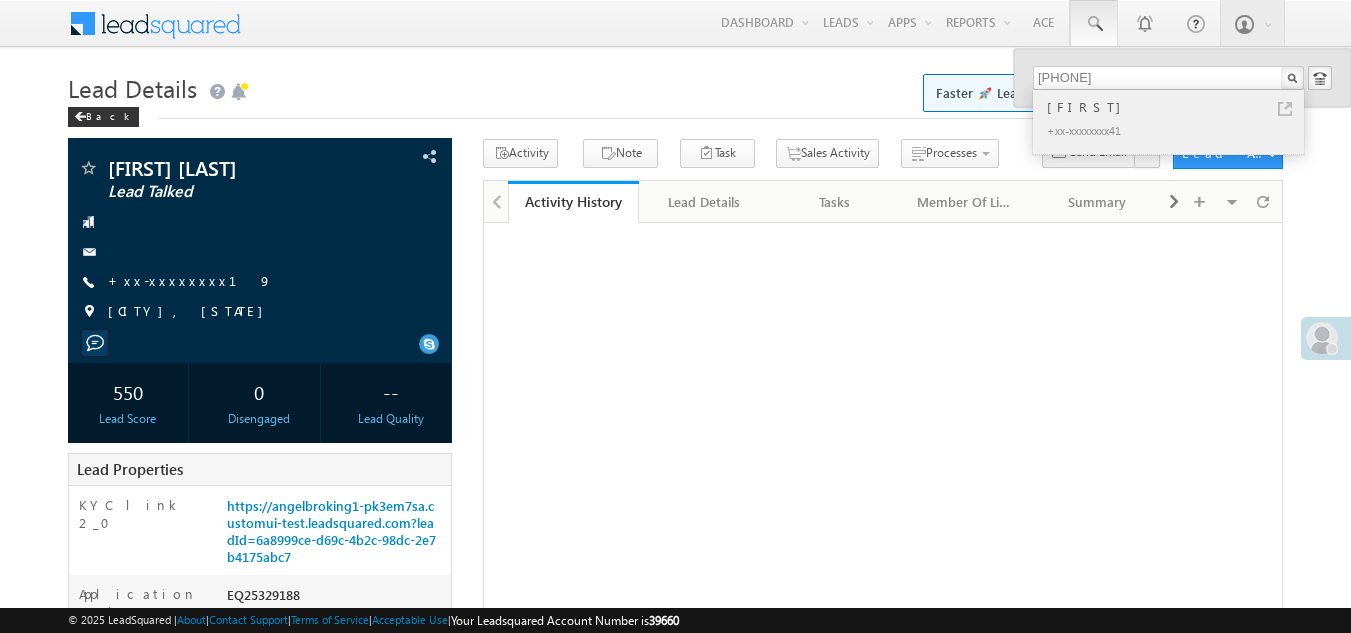 click on "[FIRST]" at bounding box center (1177, 107) 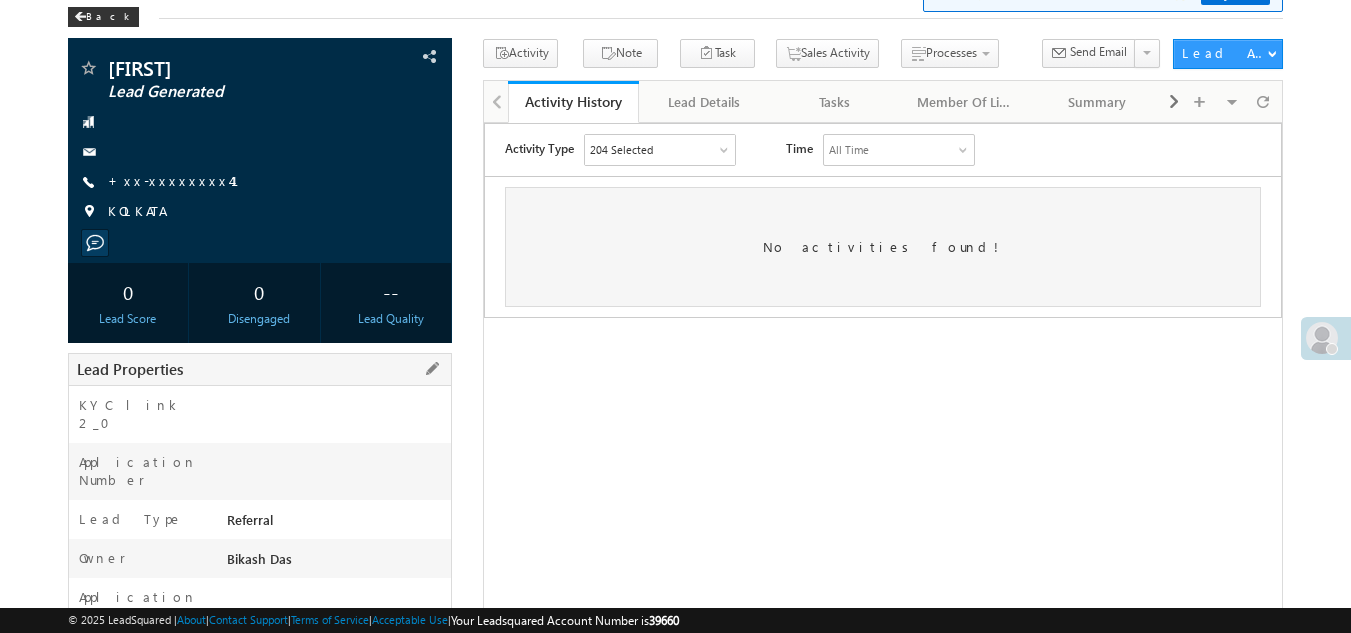 scroll, scrollTop: 0, scrollLeft: 0, axis: both 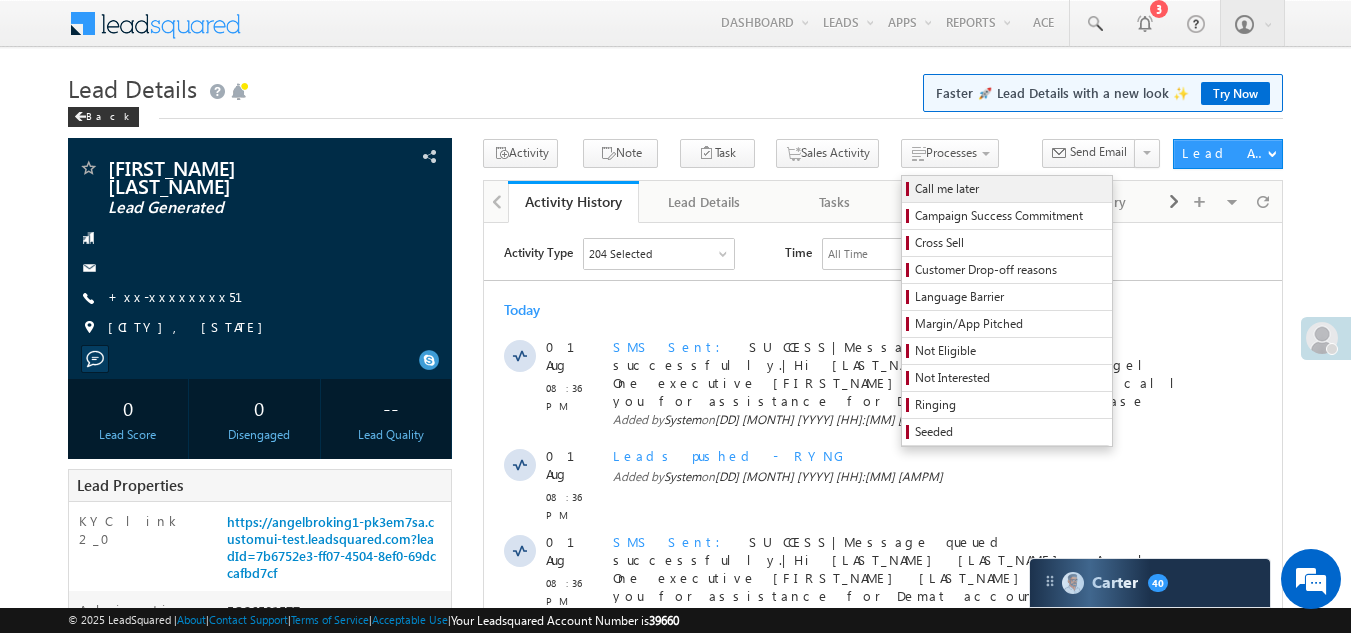 click on "Call me later" at bounding box center (1010, 189) 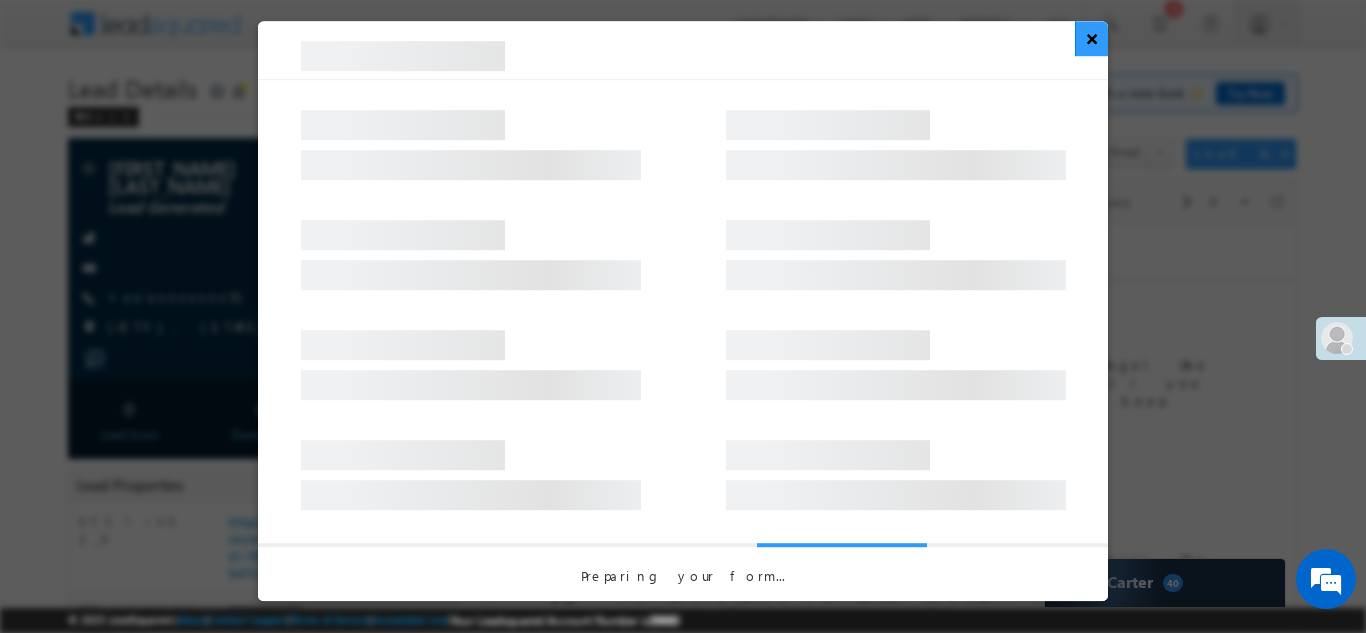 click on "×" at bounding box center (1091, 38) 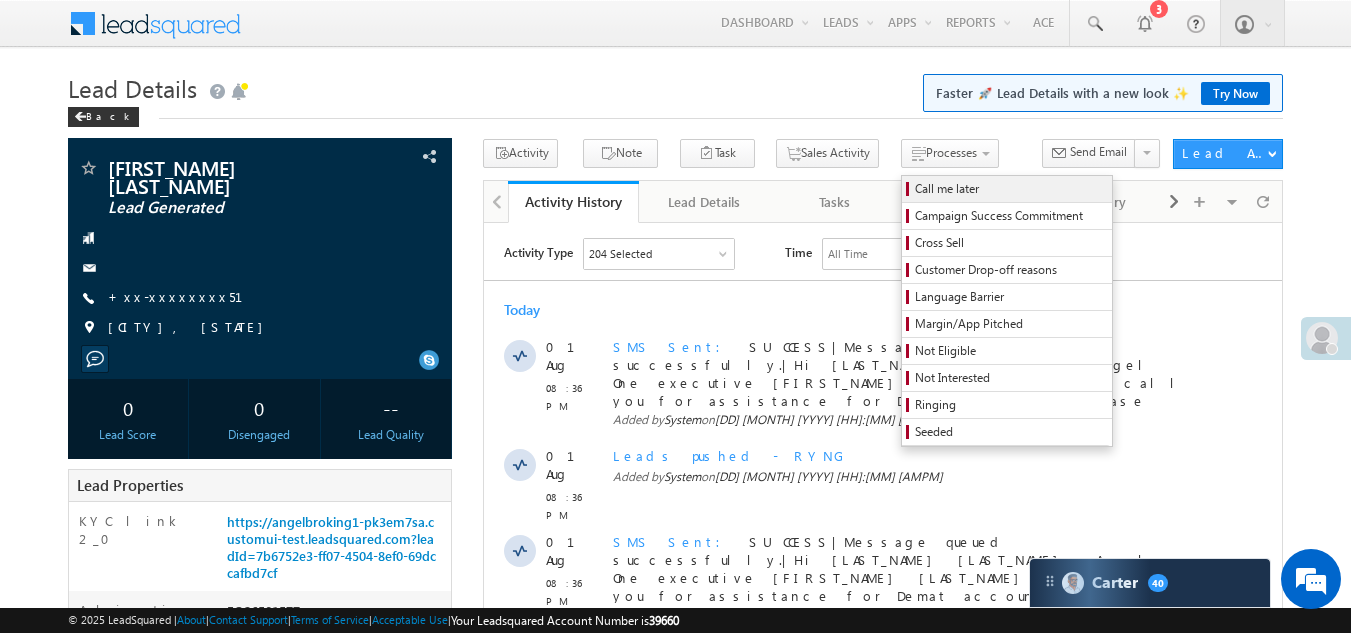 click on "Call me later" at bounding box center (1010, 189) 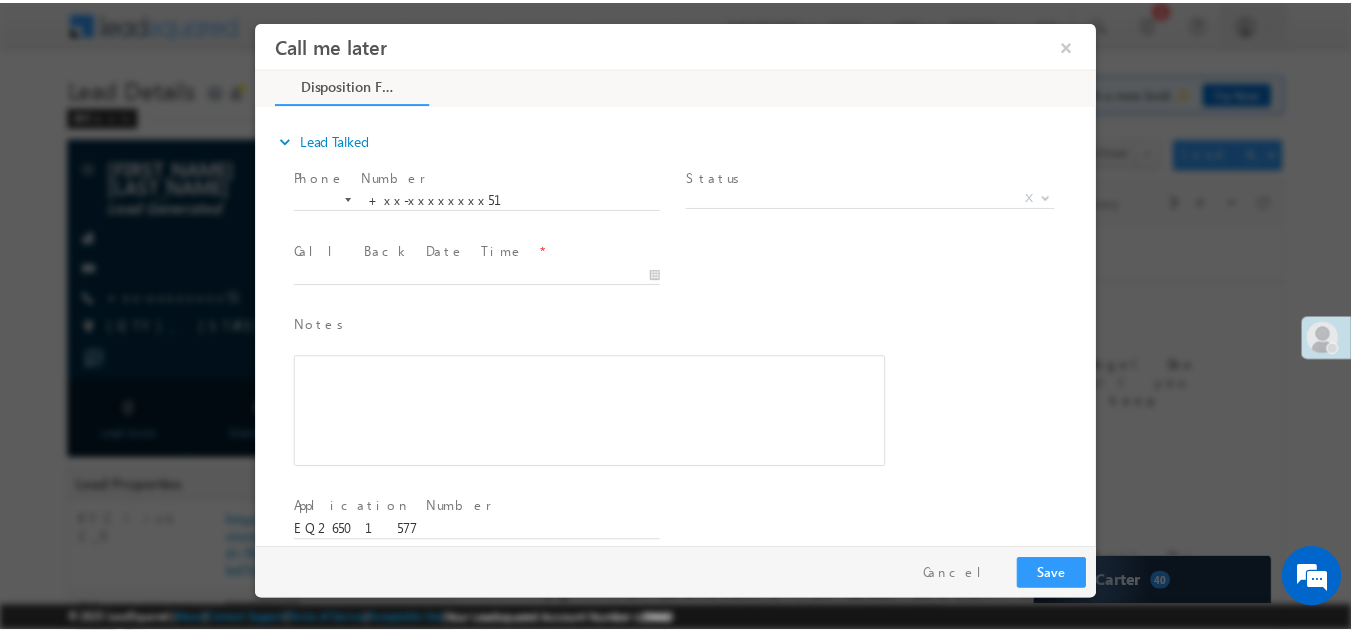 scroll, scrollTop: 0, scrollLeft: 0, axis: both 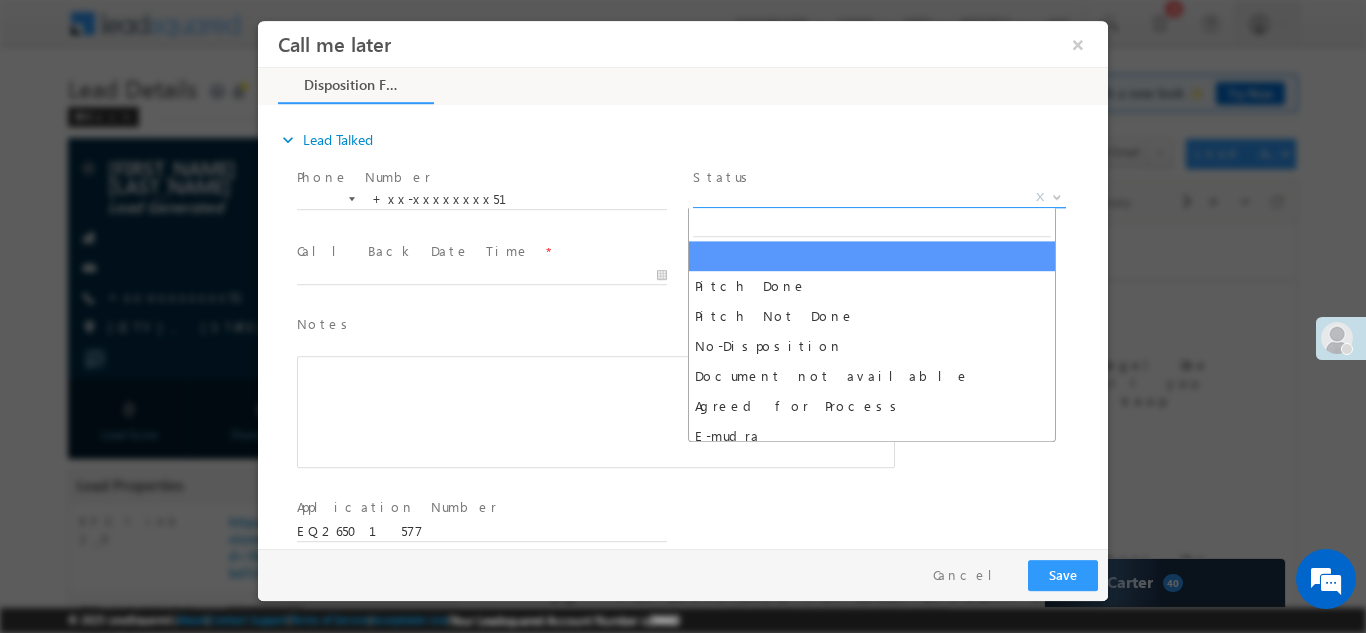 click on "X" at bounding box center [879, 197] 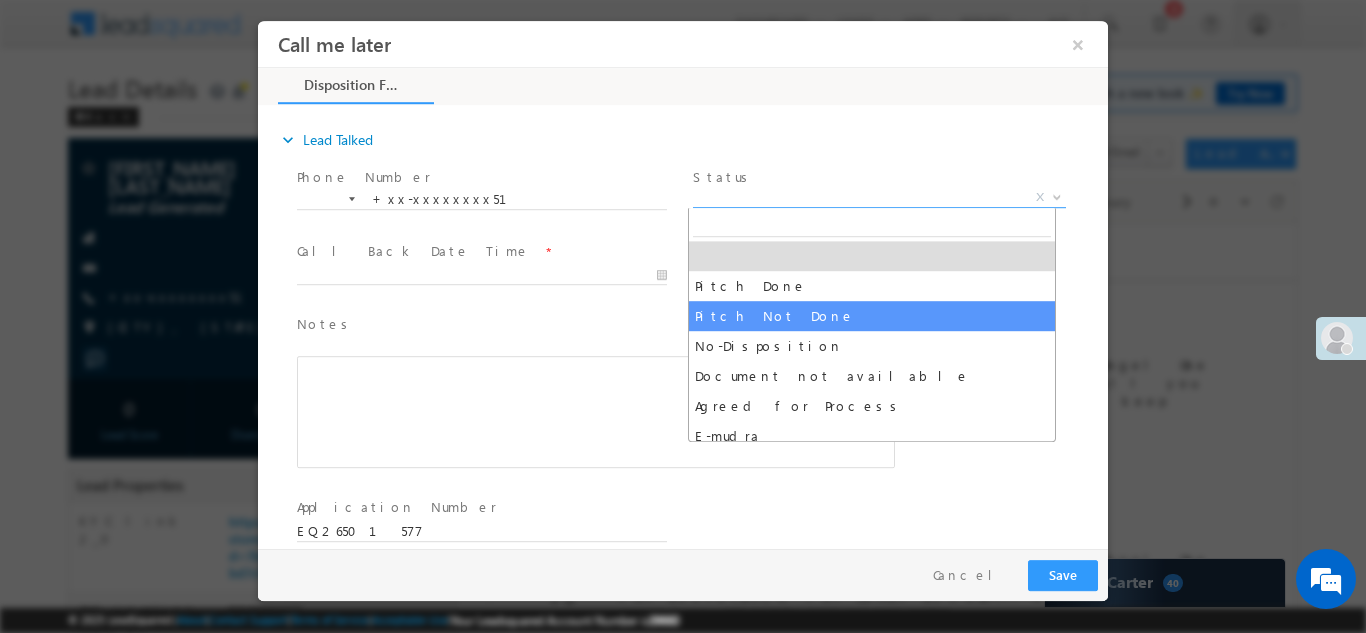 select on "Pitch Not Done" 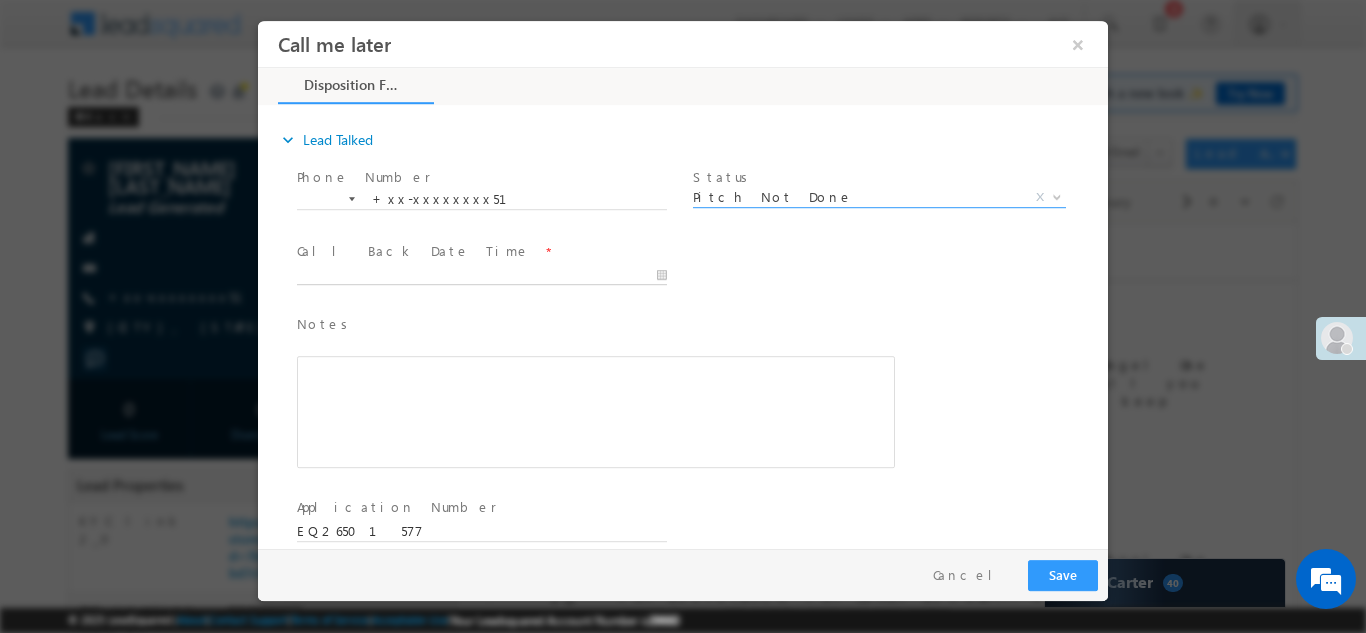 type on "[MM]/[DD]/[YY] [HH]:[MM] [AMPM]" 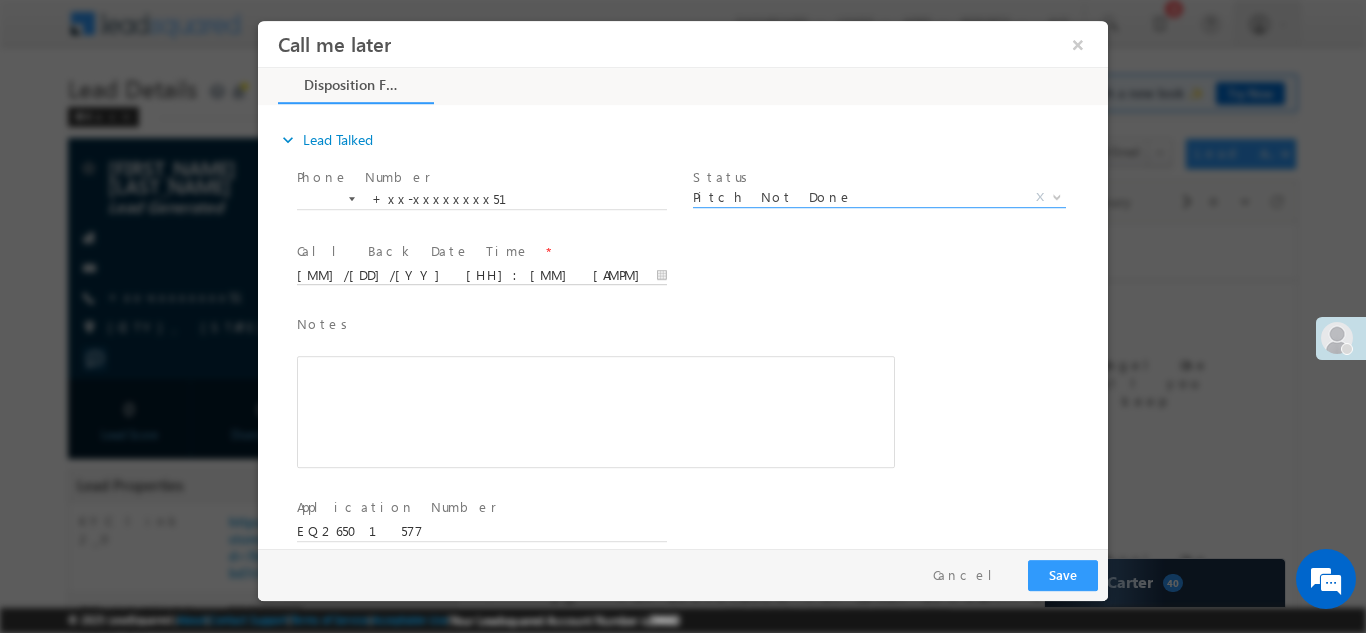click on "[MM]/[DD]/[YY] [HH]:[MM] [AMPM]" at bounding box center (482, 275) 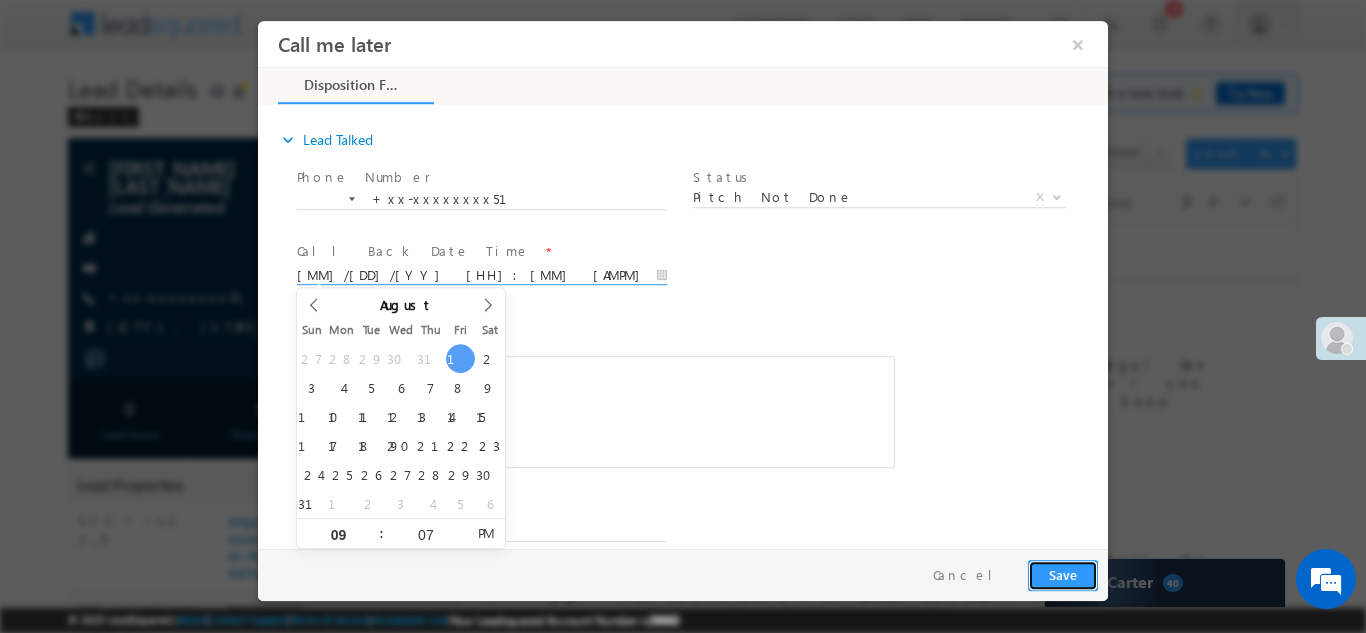 click on "Save" at bounding box center (1063, 574) 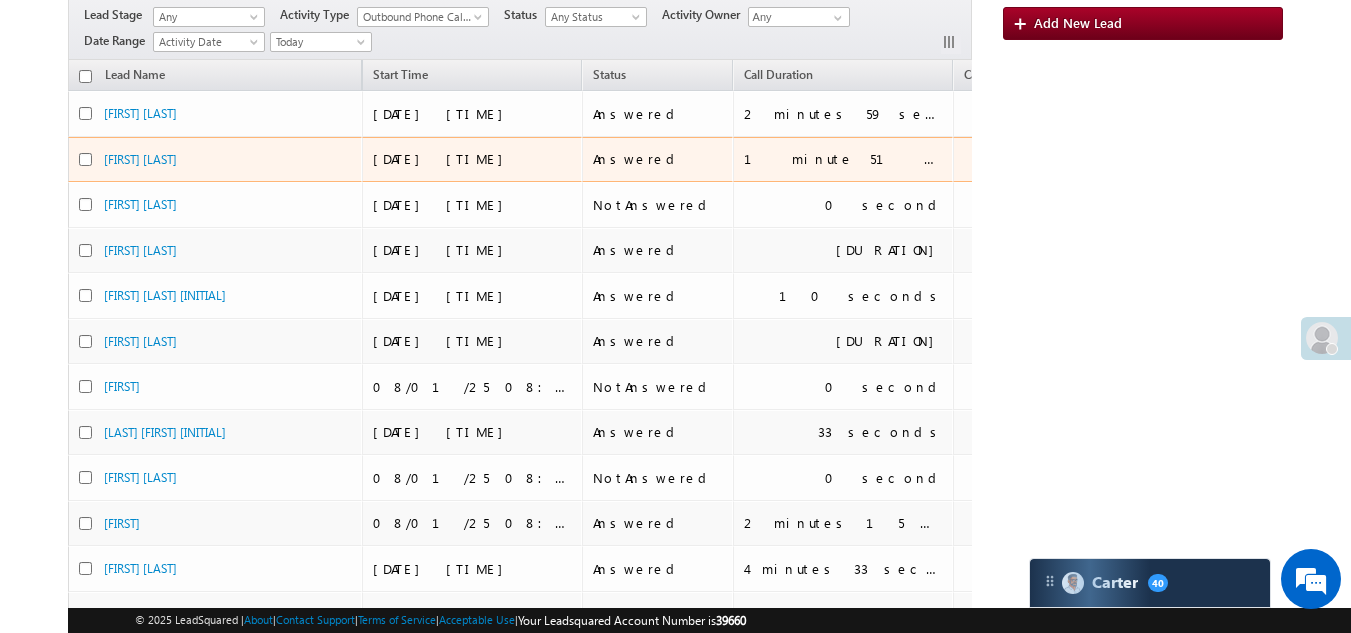 scroll, scrollTop: 0, scrollLeft: 0, axis: both 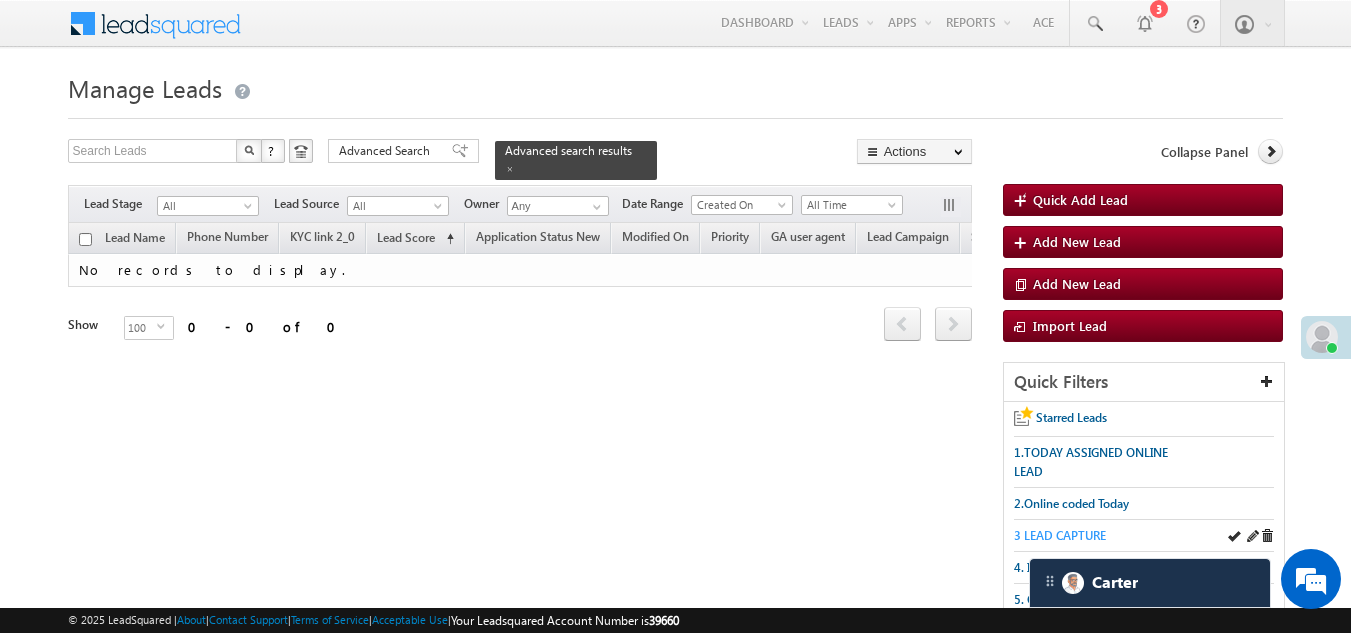 click on "3 LEAD CAPTURE" at bounding box center [1060, 535] 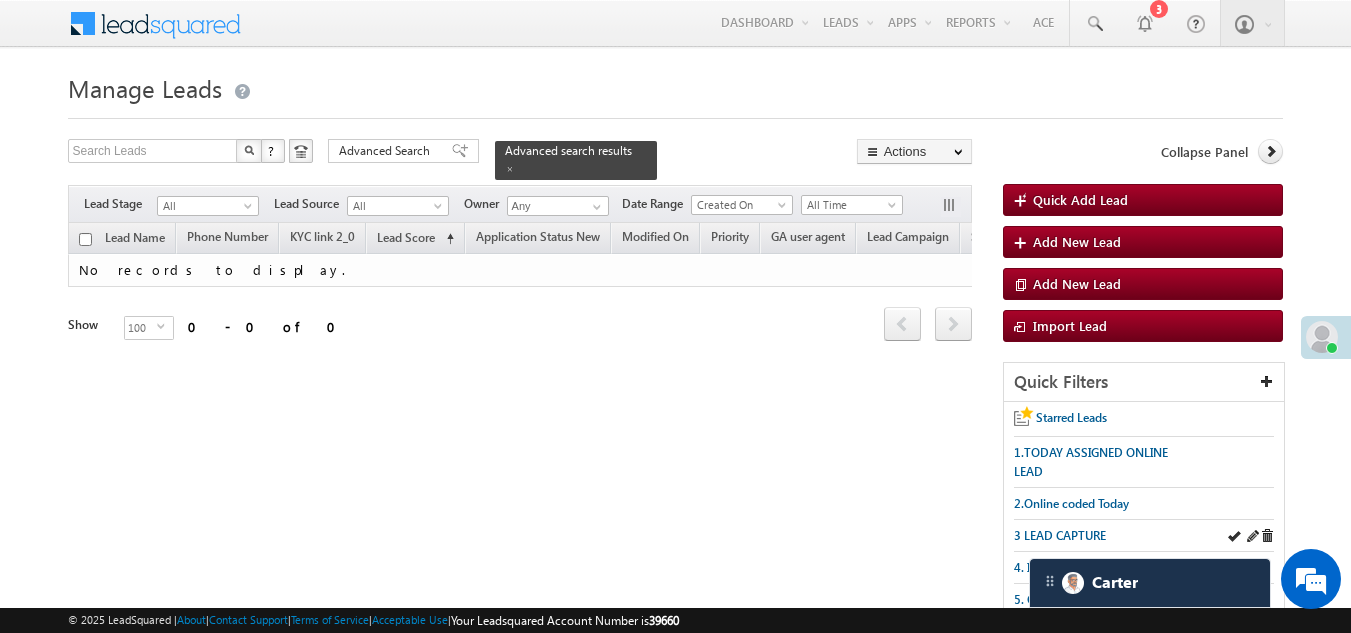 click on "3 LEAD CAPTURE" at bounding box center [1144, 536] 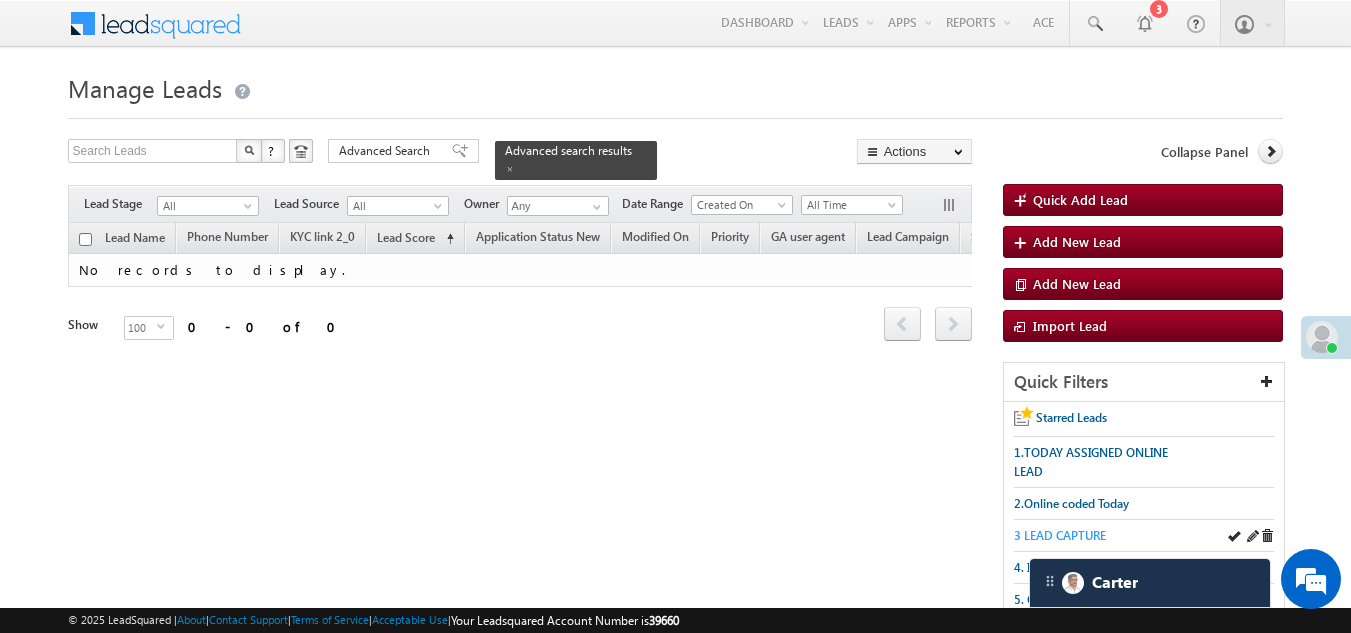 click on "3 LEAD CAPTURE" at bounding box center [1060, 535] 